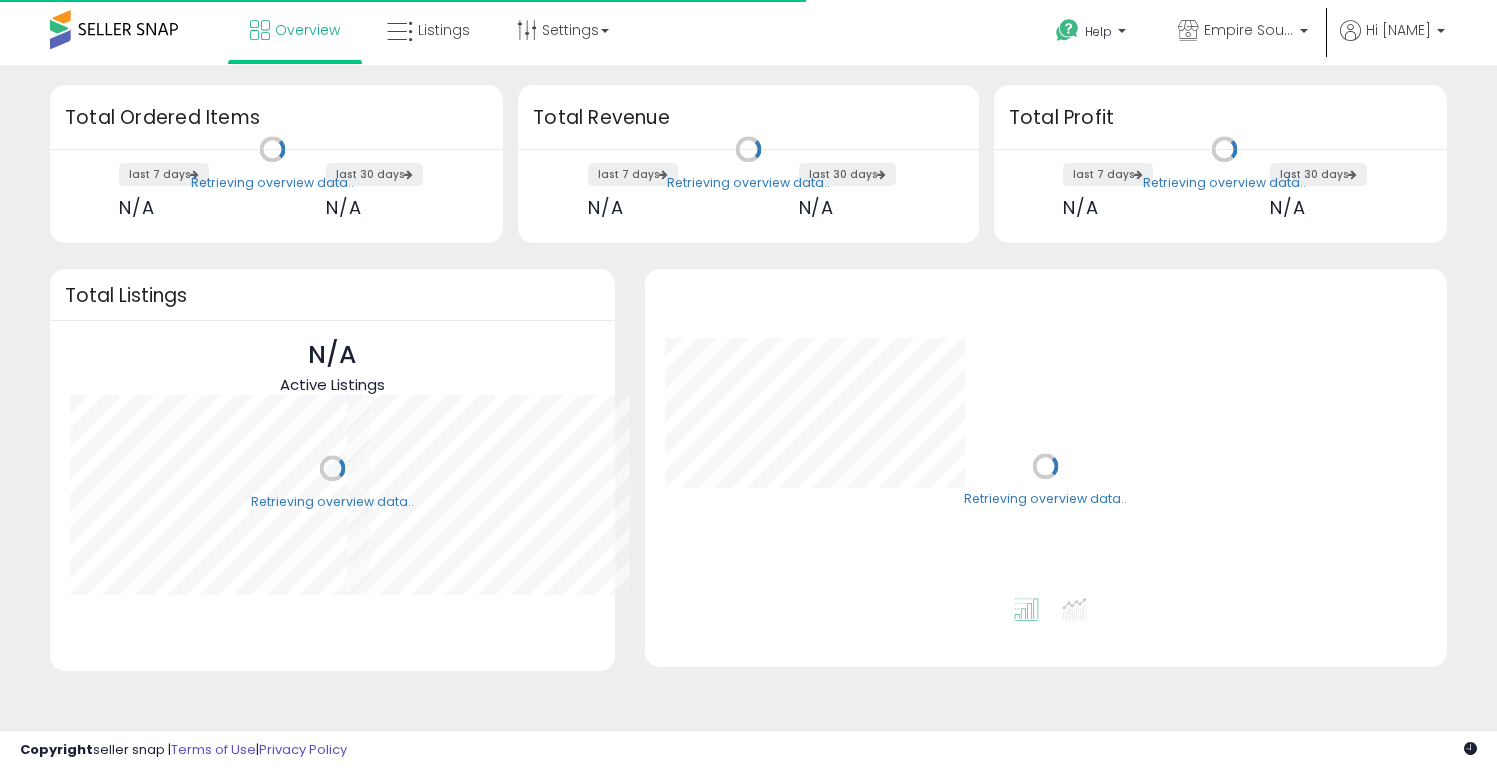 scroll, scrollTop: 0, scrollLeft: 0, axis: both 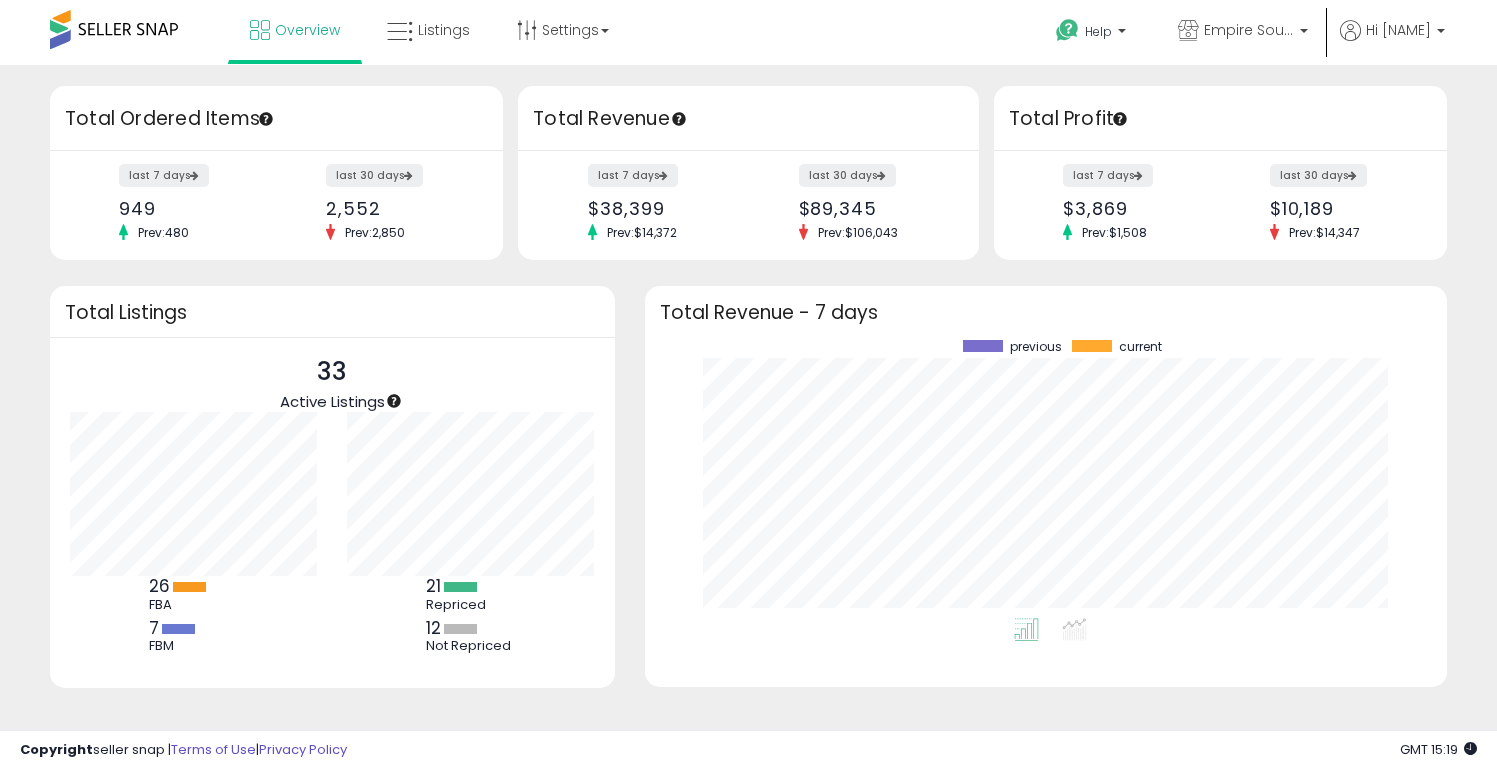 click on "Retrieving insights data..
Retrieving overview data..
Total Ordered Items
last 7 days
949
Prev:  480
last 30 days
2,552
Prev:  2,850" at bounding box center (748, 480) 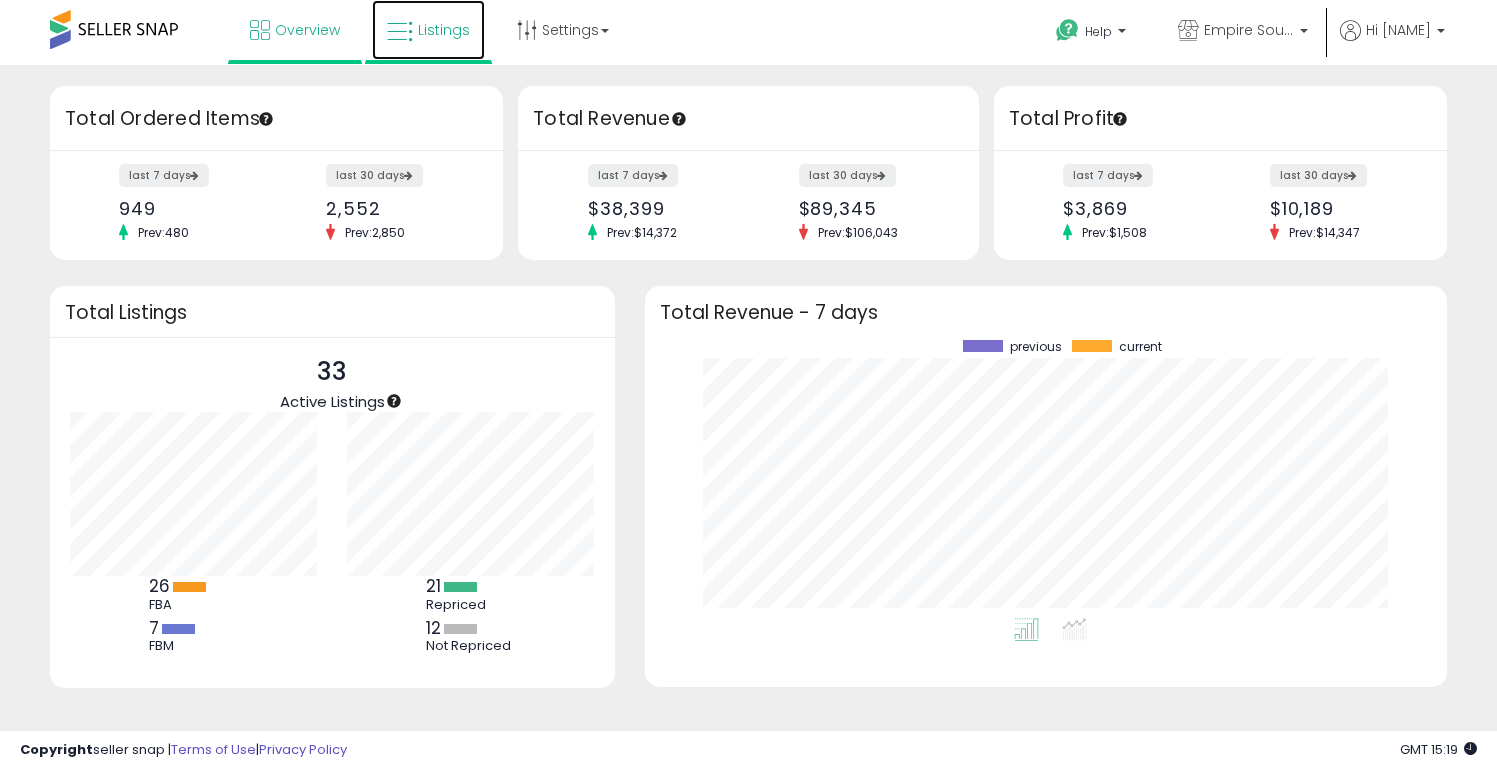 click on "Listings" at bounding box center [428, 30] 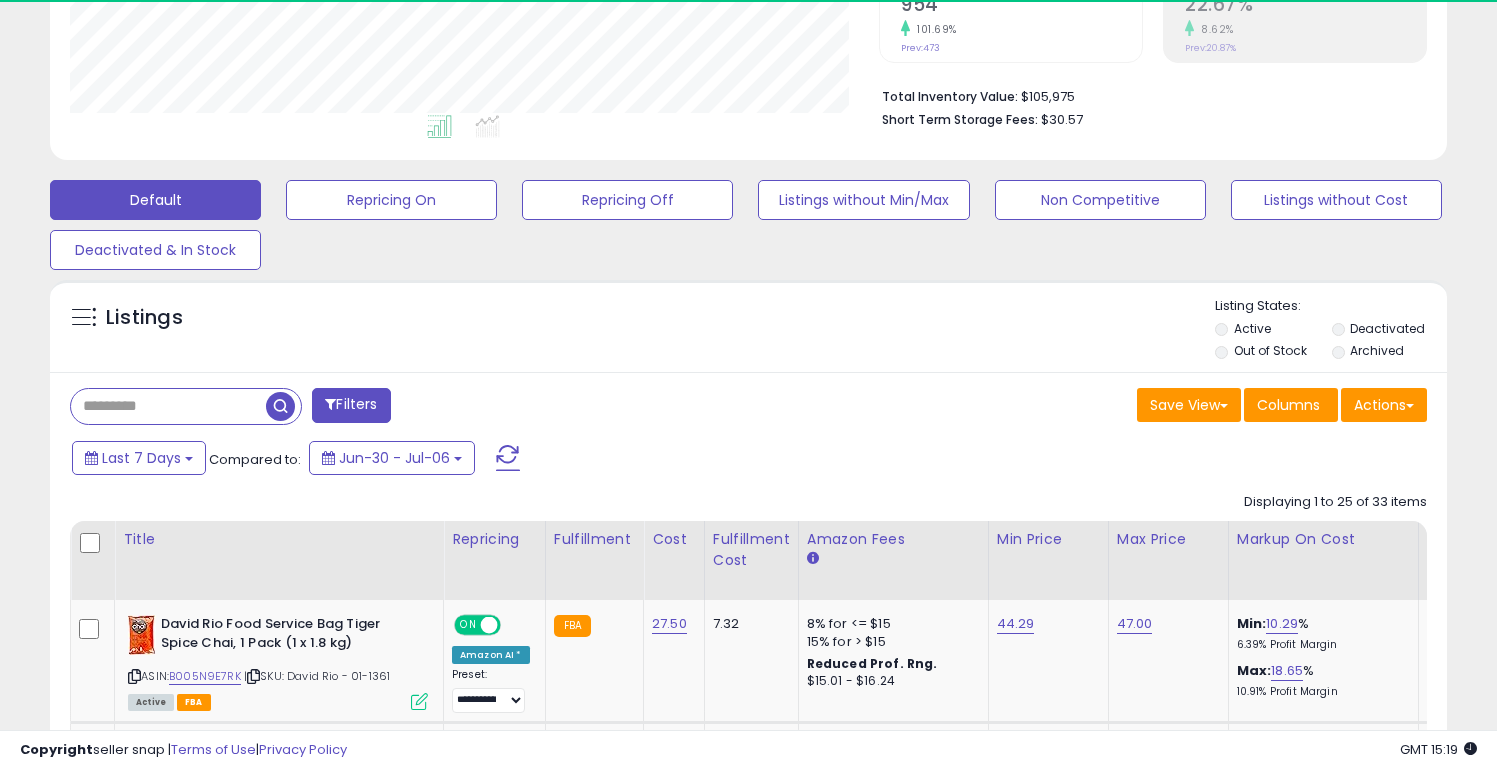 scroll, scrollTop: 587, scrollLeft: 0, axis: vertical 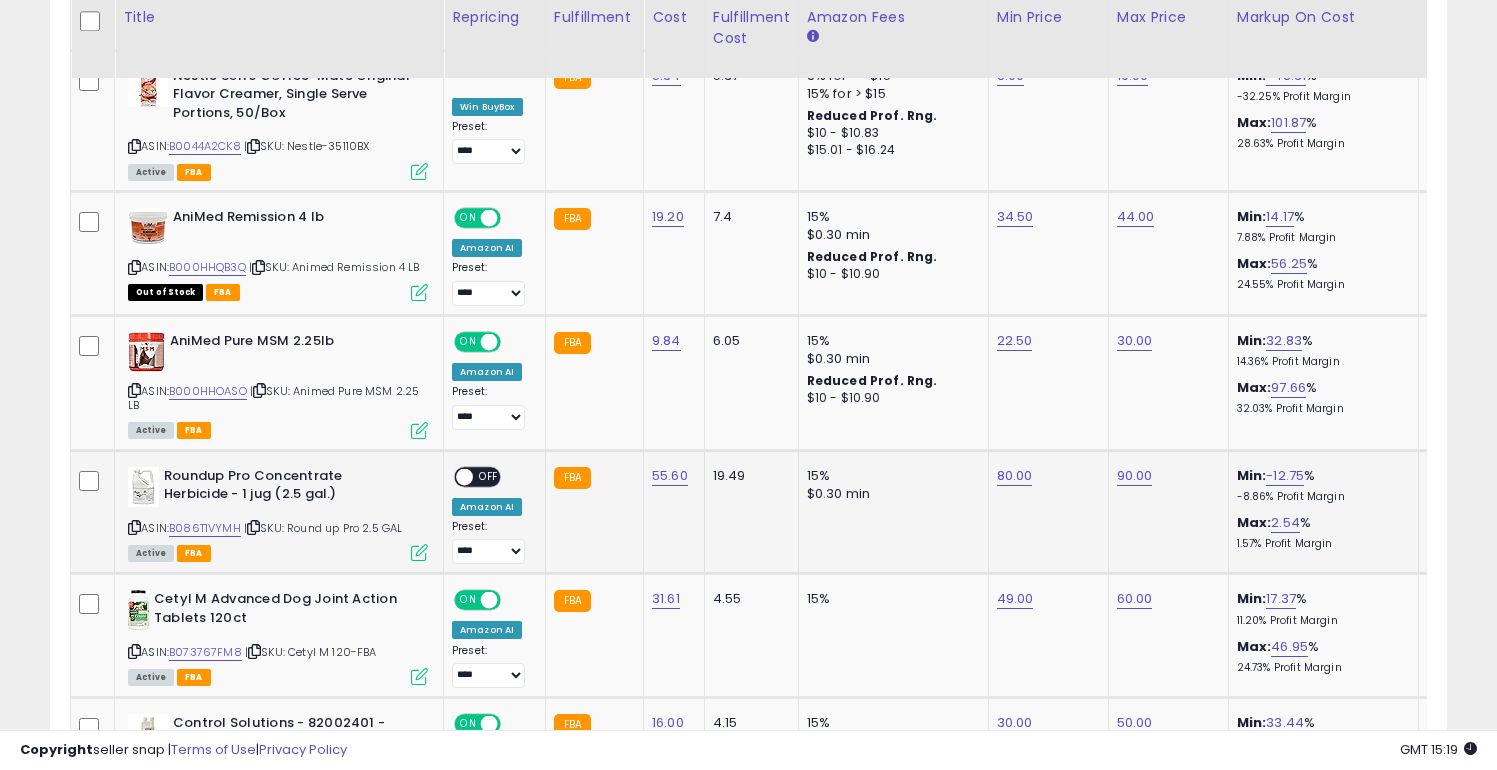 click on "OFF" at bounding box center [489, 476] 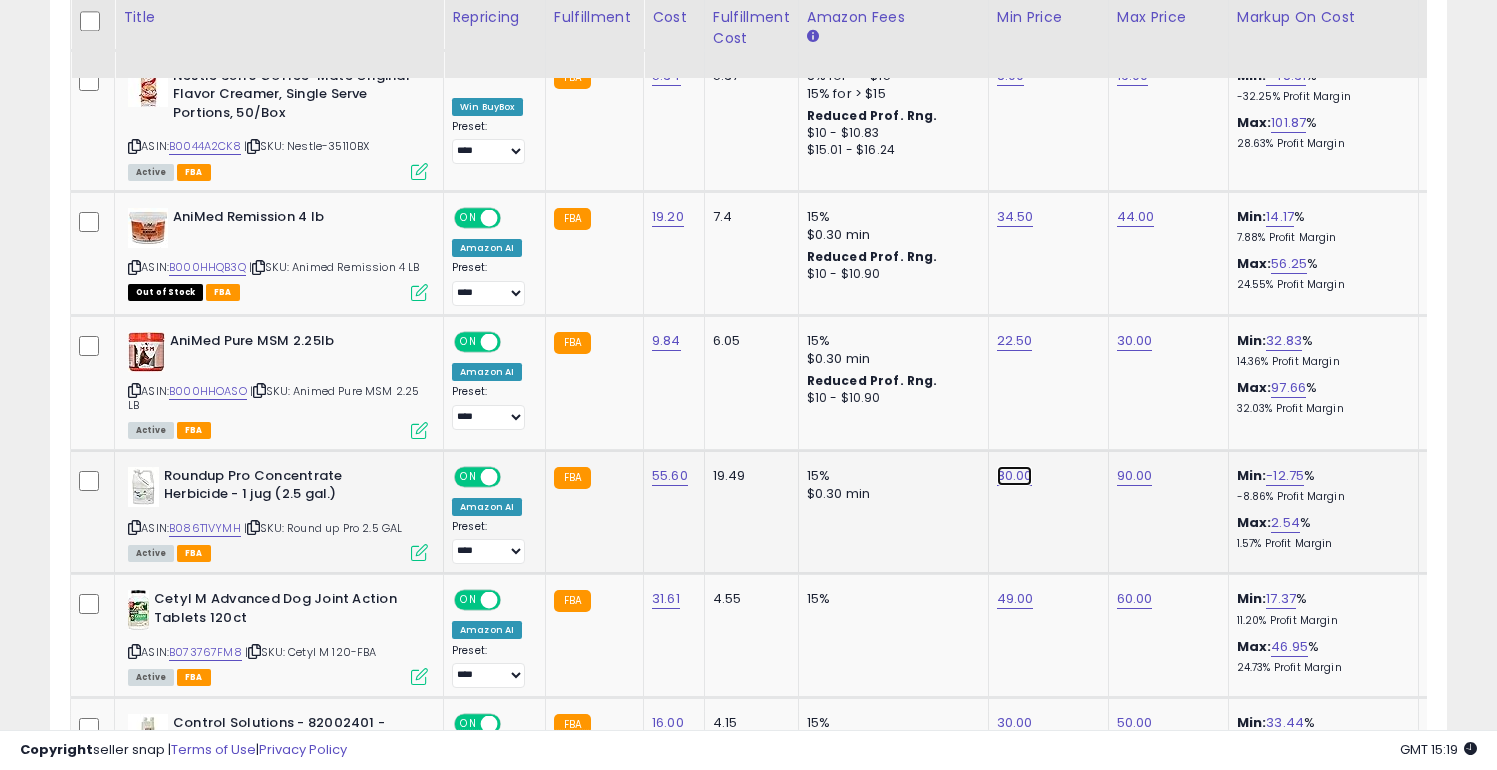 click on "80.00" at bounding box center (1016, -940) 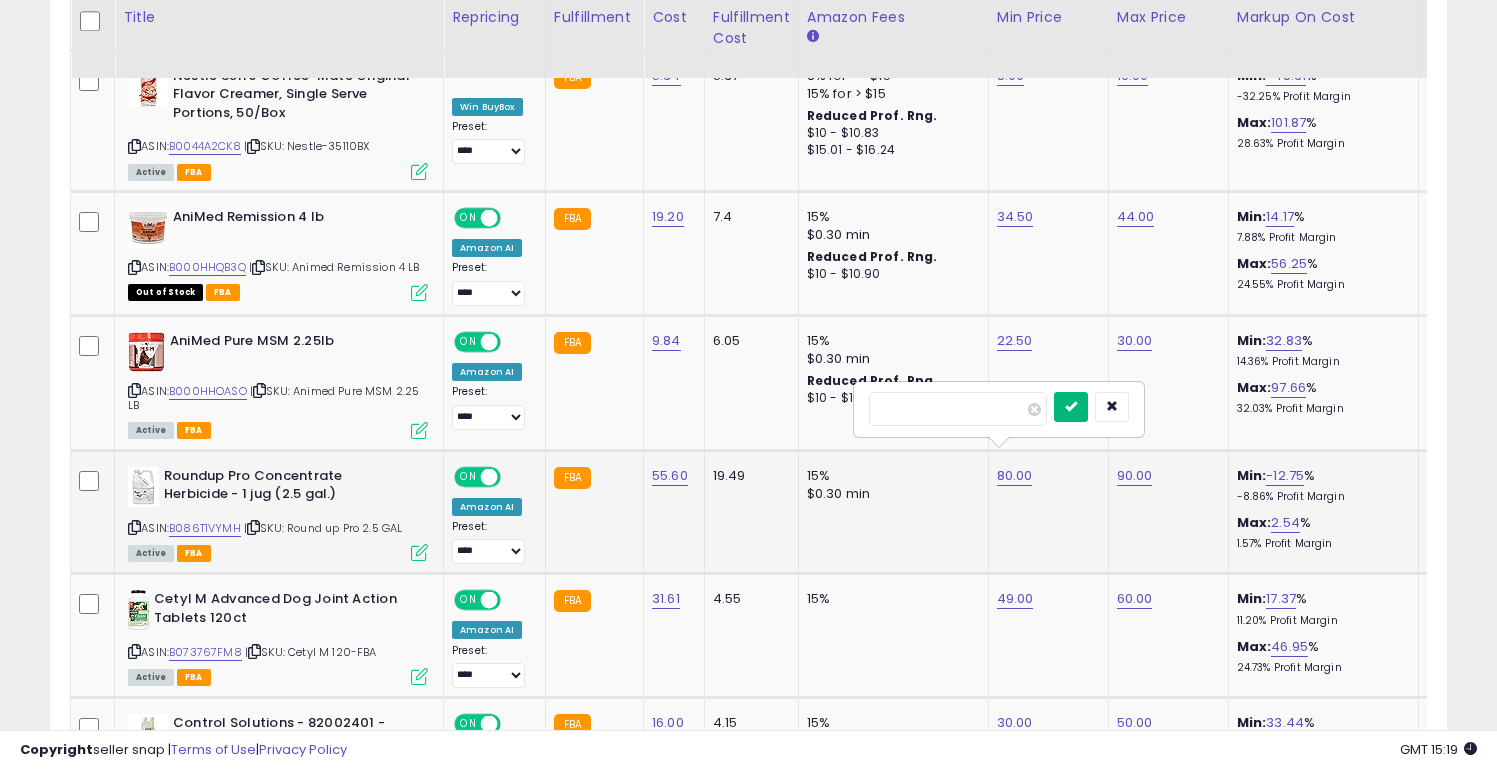 type on "*****" 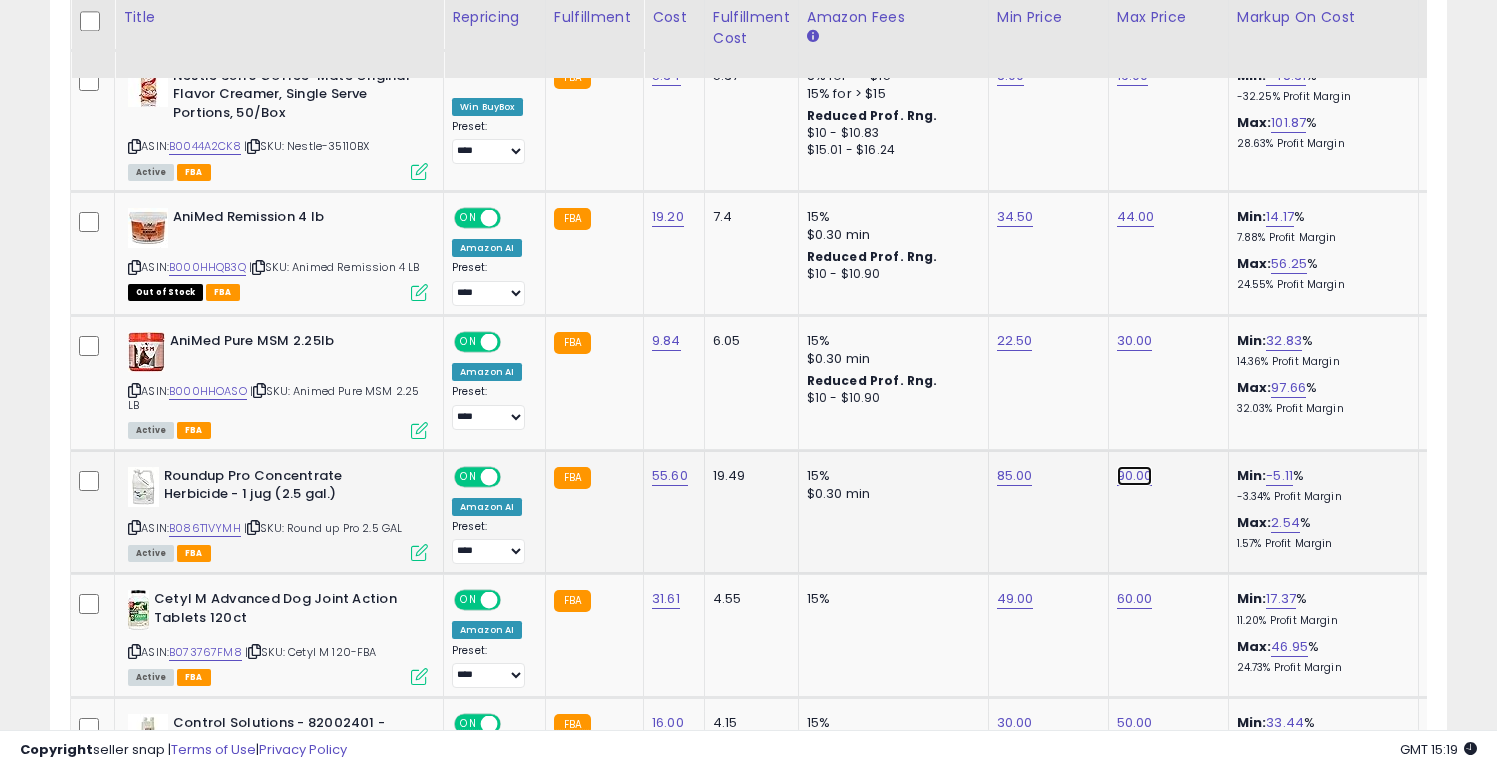 click on "90.00" at bounding box center [1135, -940] 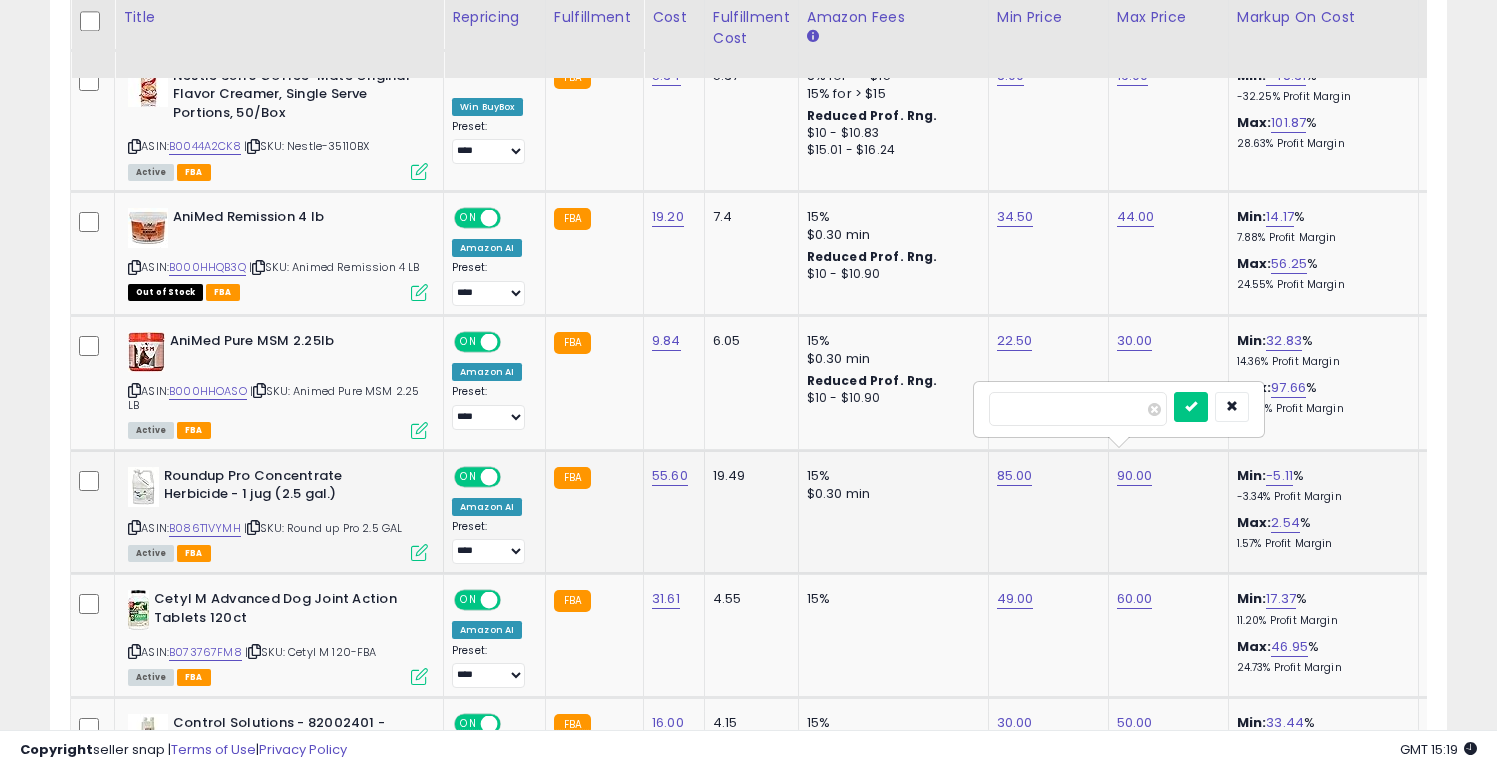 type on "*" 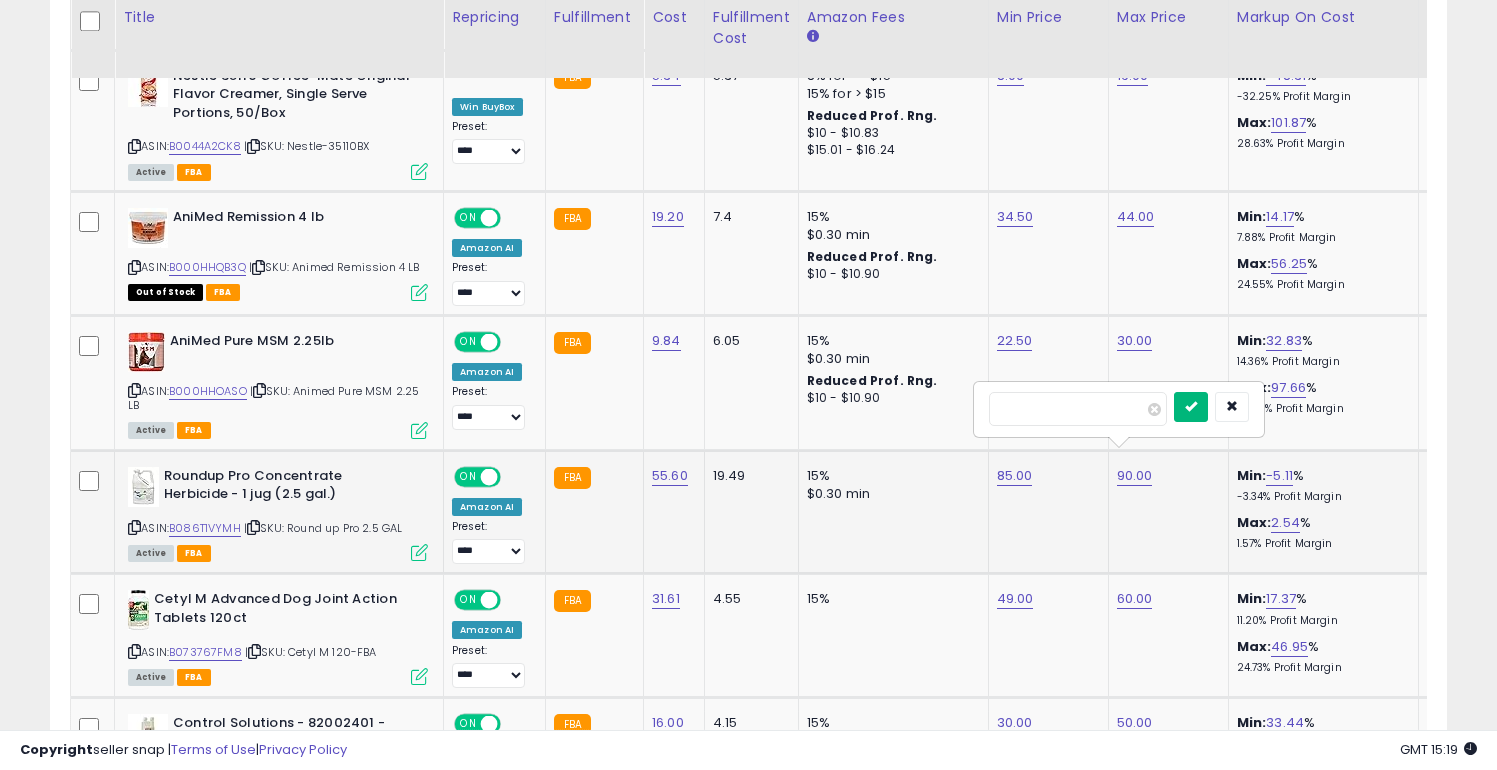 click at bounding box center (1191, 407) 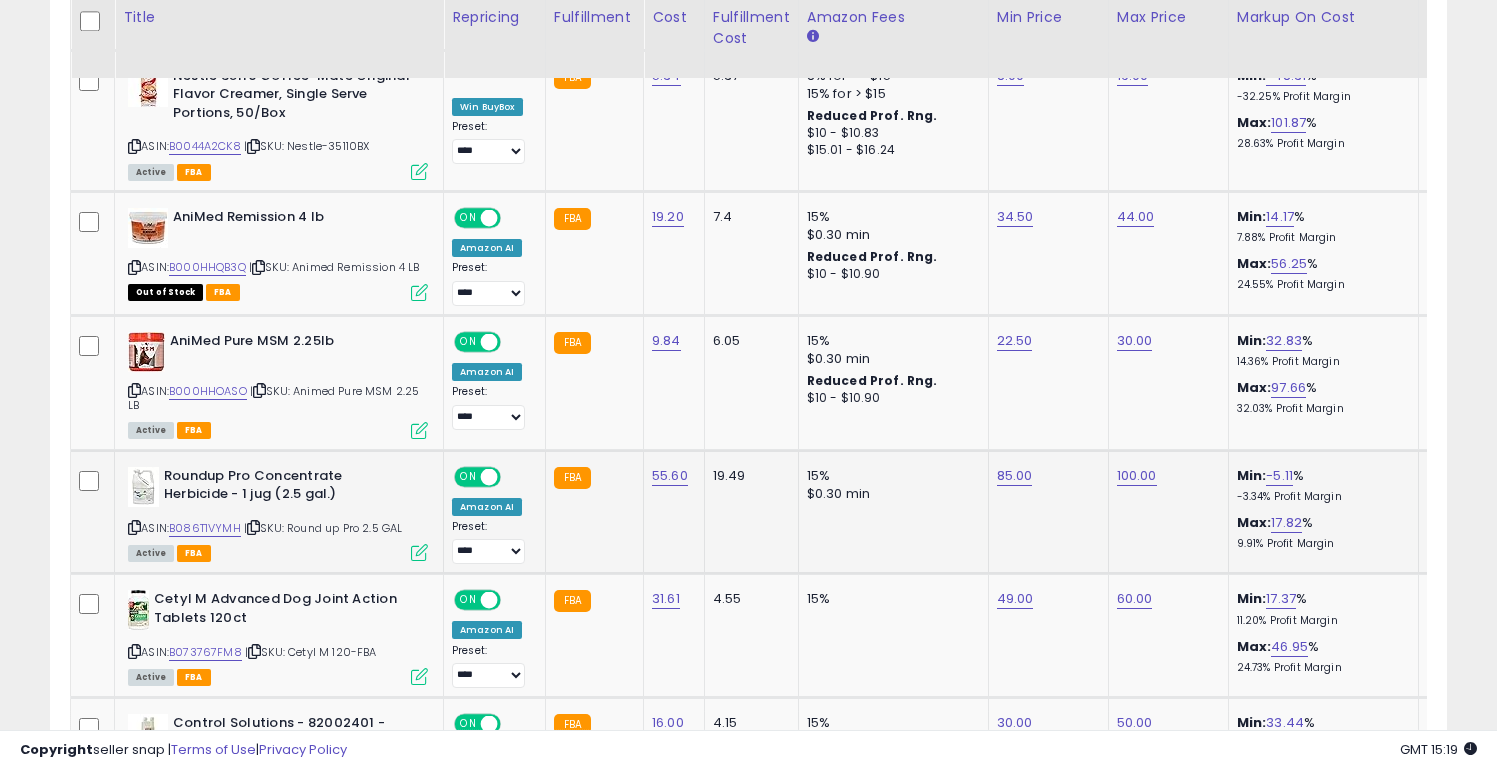 click on "**********" at bounding box center [748, 337] 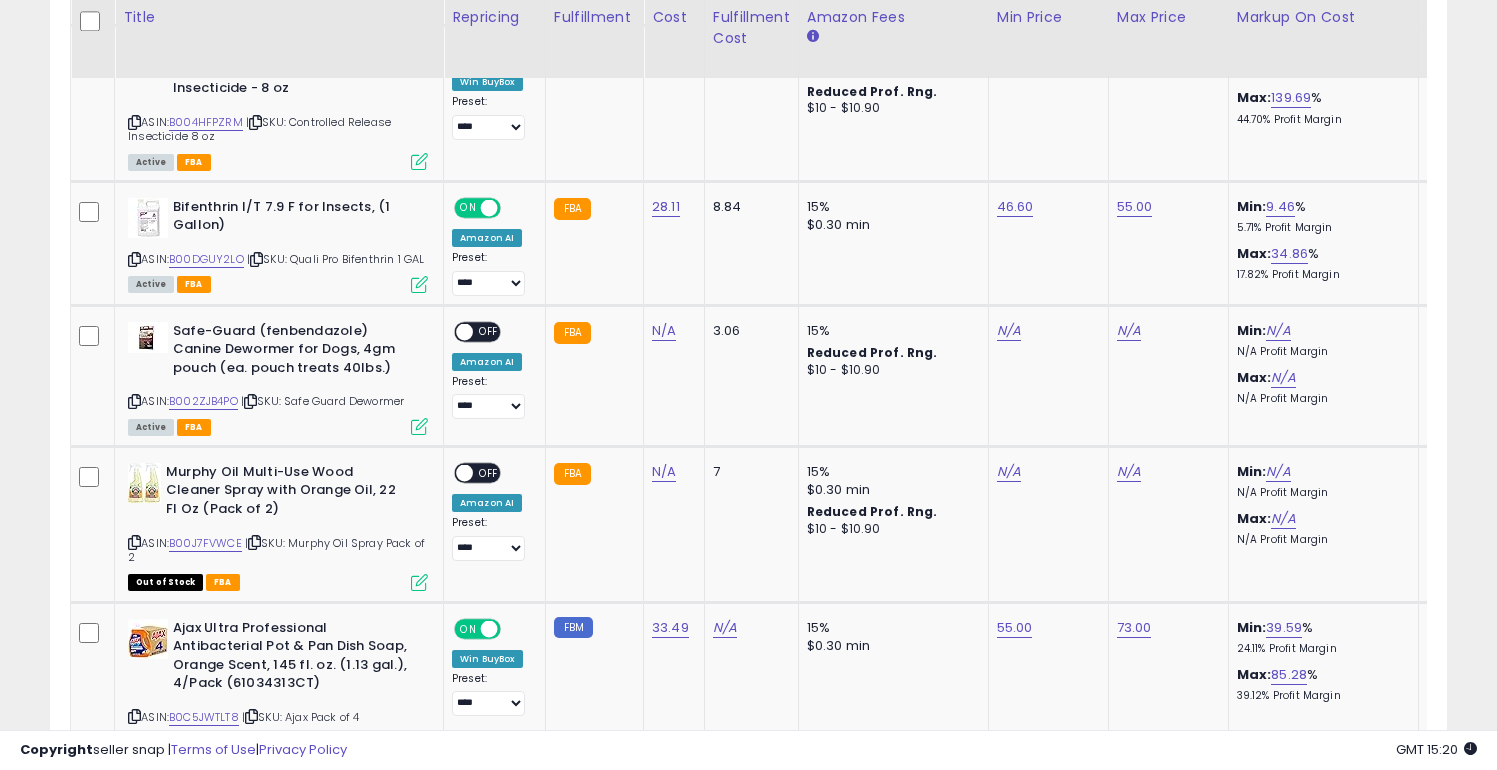scroll, scrollTop: 2738, scrollLeft: 0, axis: vertical 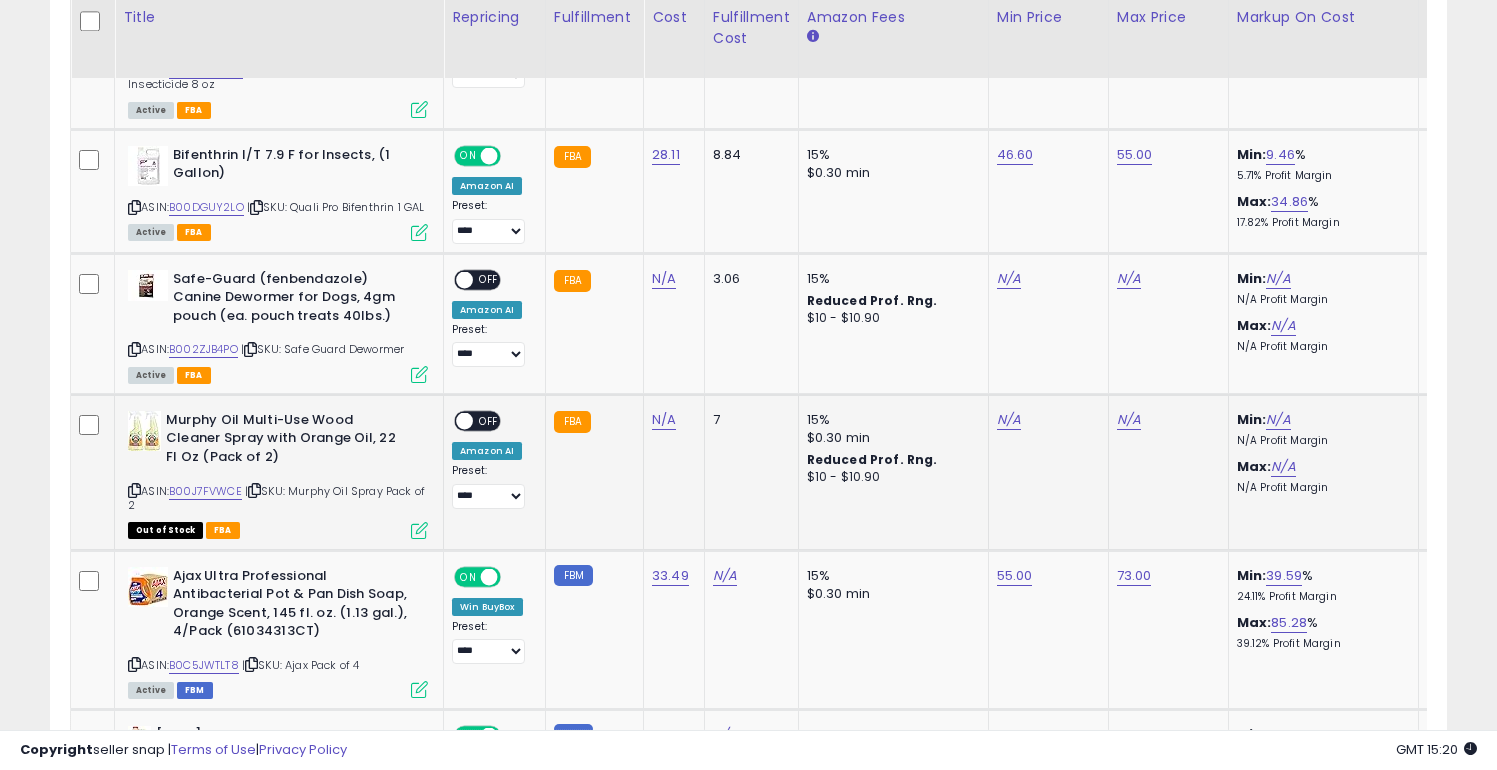 click at bounding box center (464, 420) 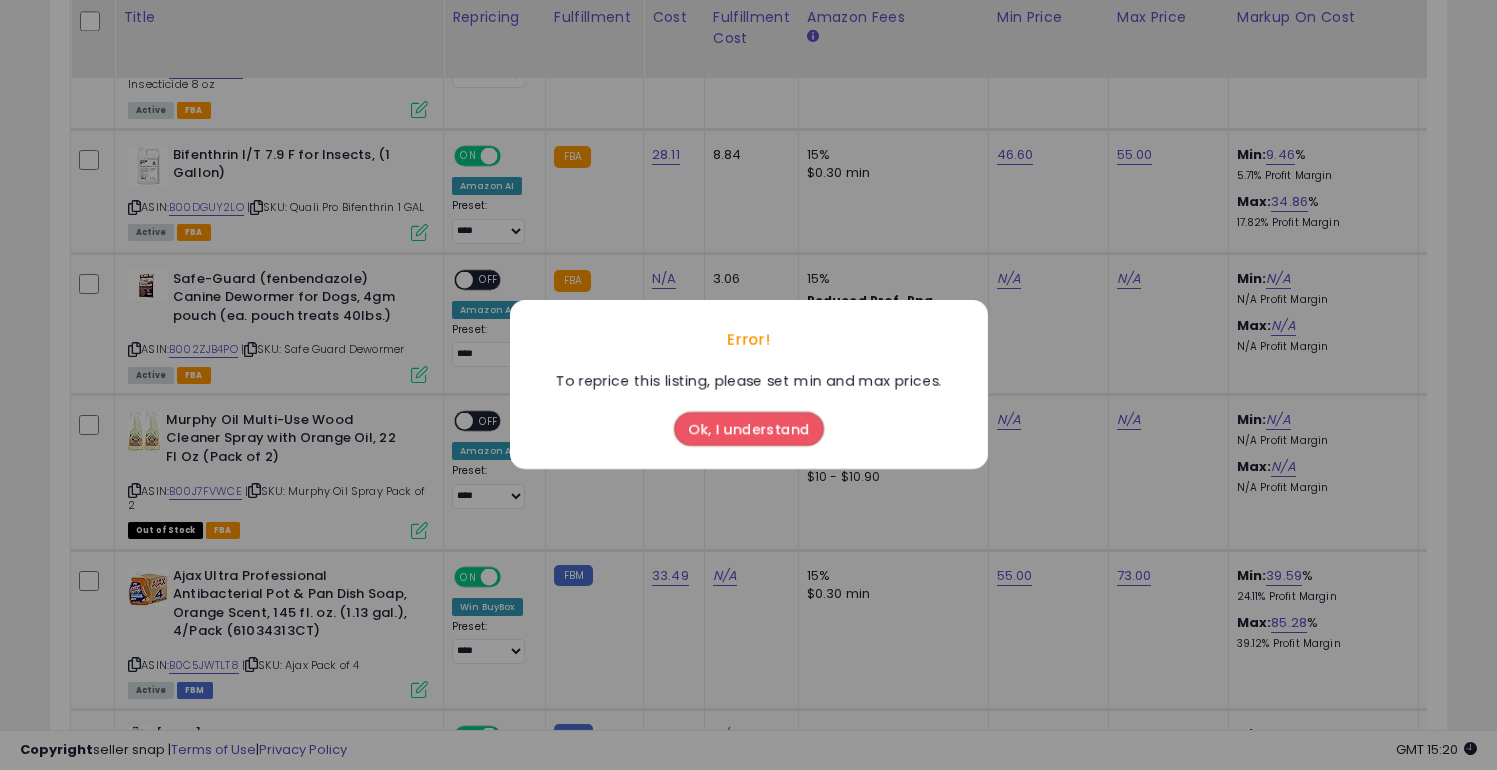 click on "Ok, I understand" at bounding box center (749, 430) 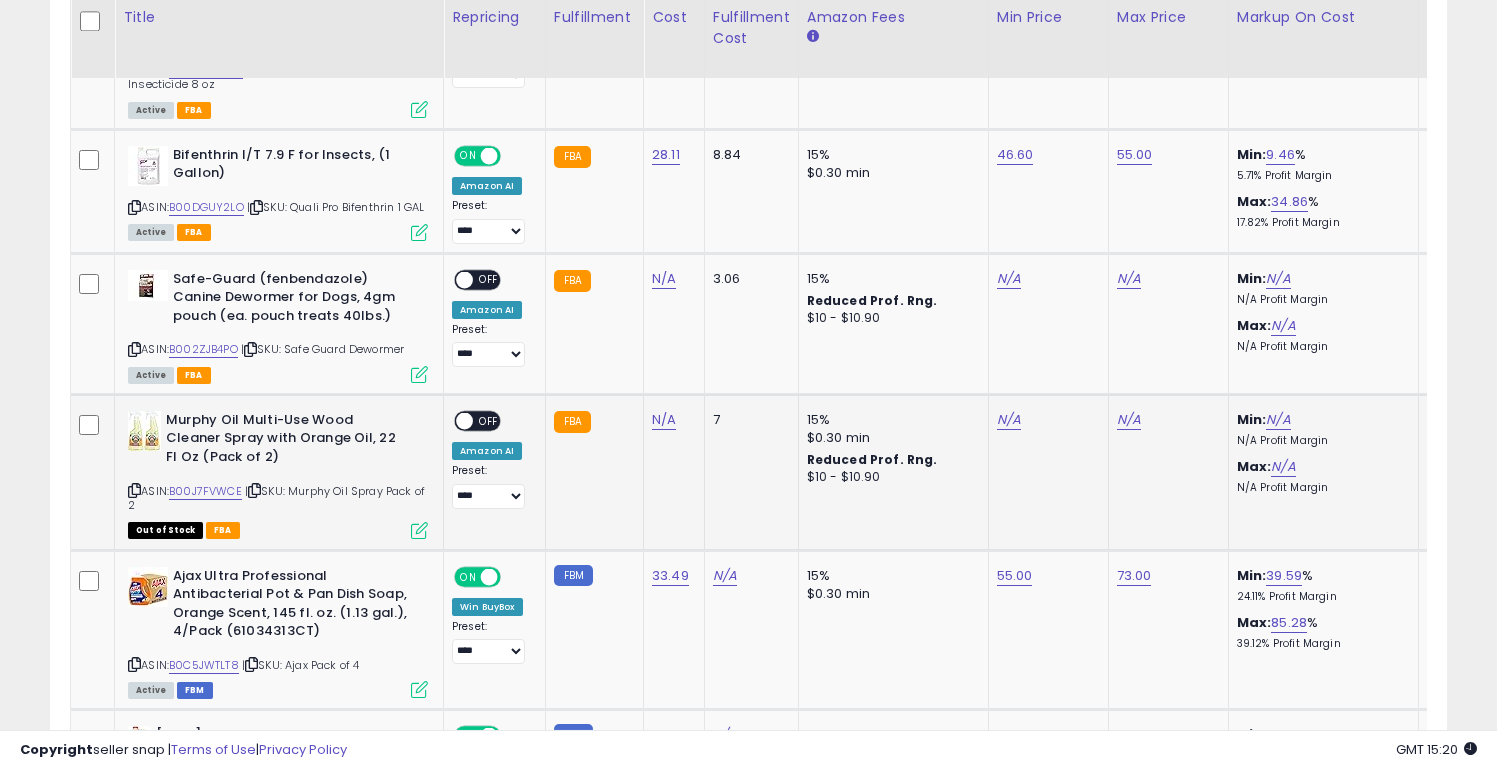 click on "ASIN:  B00J7FVWCE    |   SKU: Murphy Oil Spray Pack of 2 Out of Stock FBA" at bounding box center (278, 474) 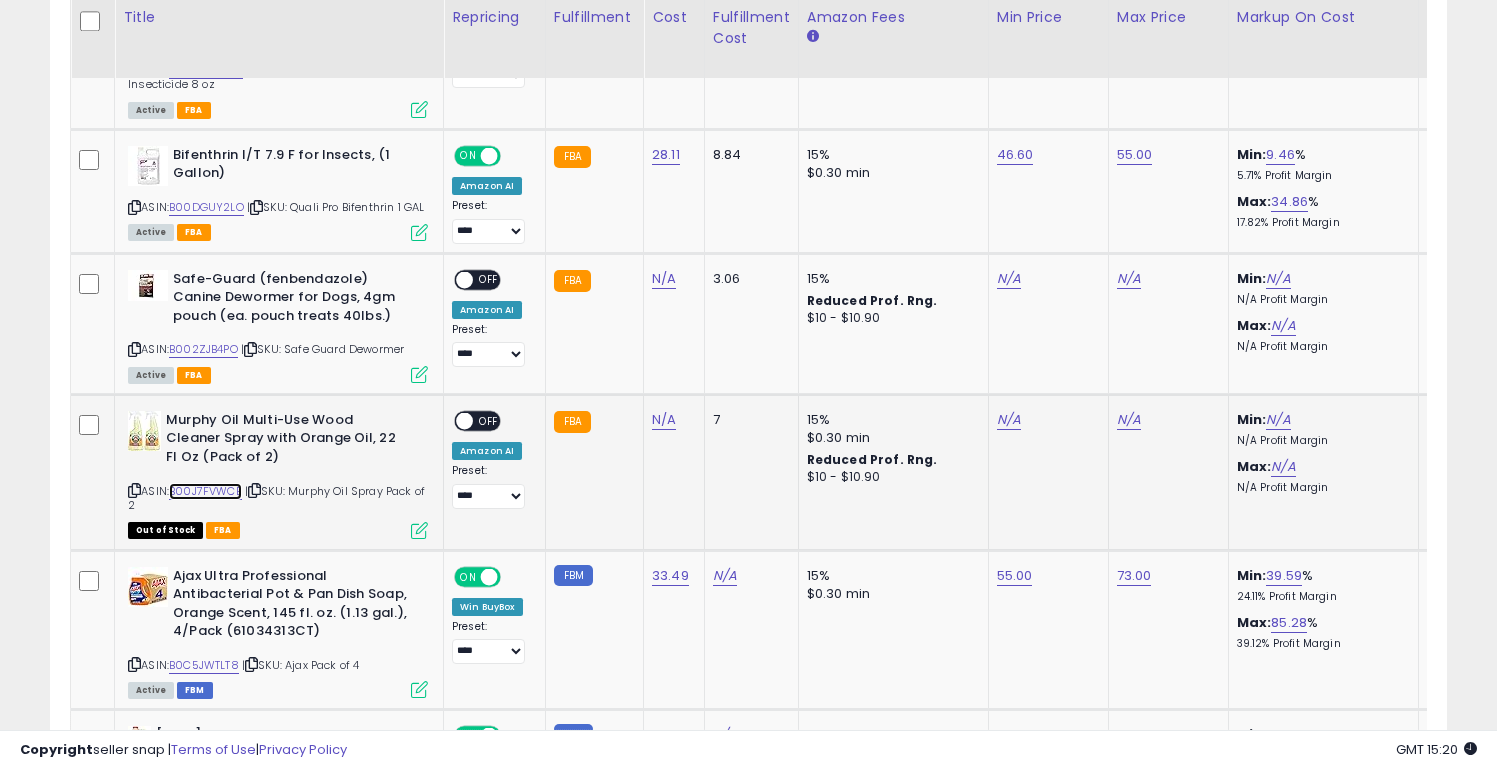 click on "B00J7FVWCE" at bounding box center (205, 491) 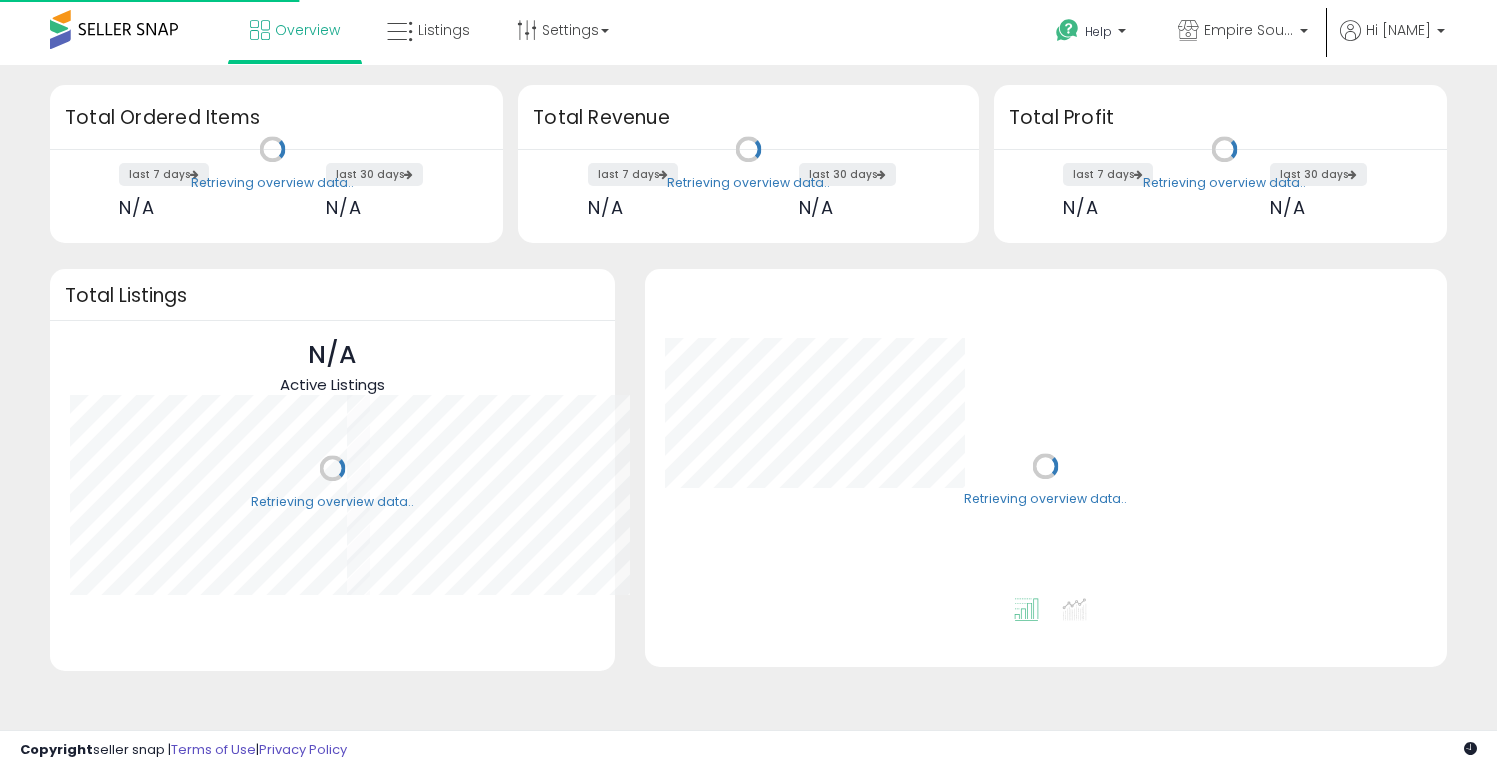 scroll, scrollTop: 0, scrollLeft: 0, axis: both 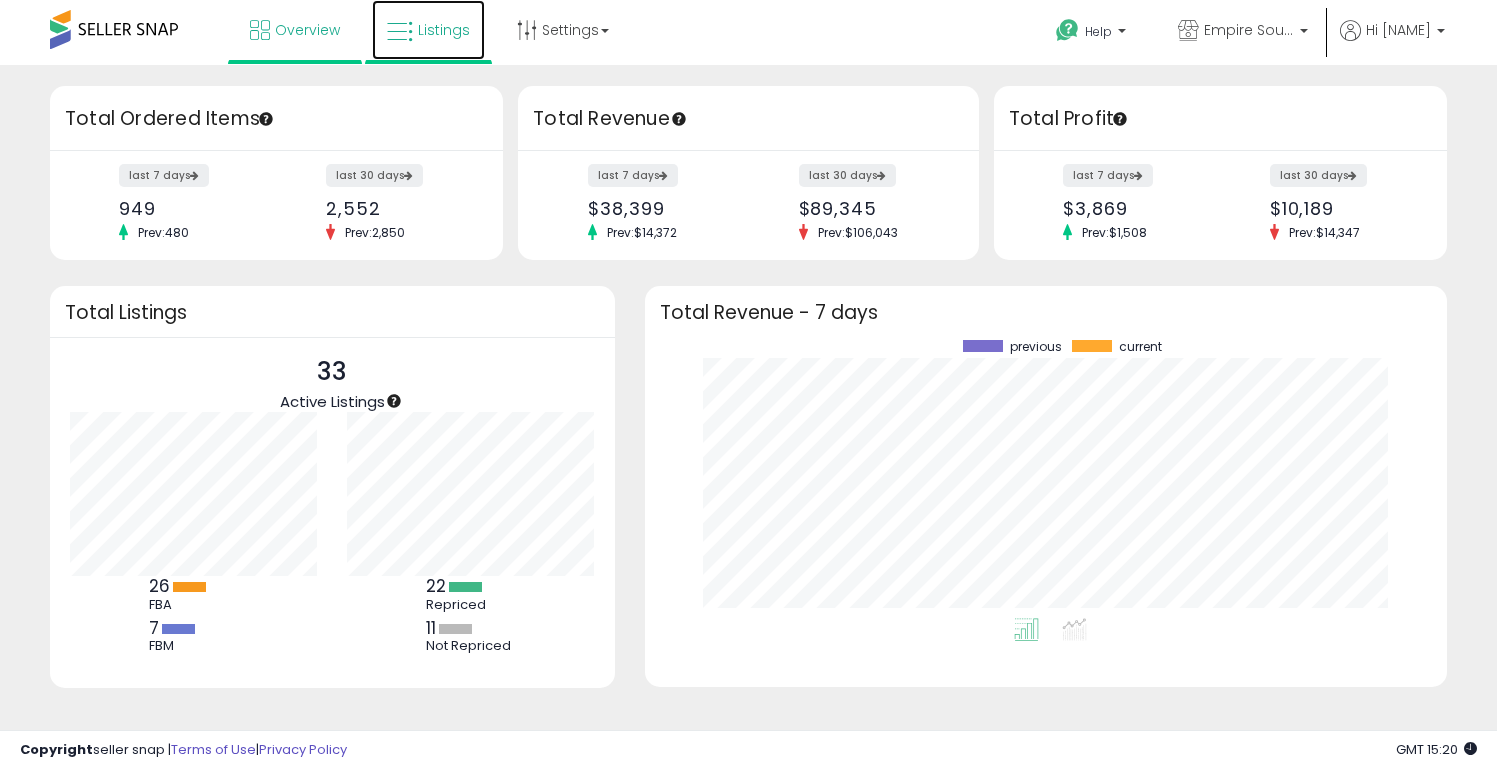click on "Listings" at bounding box center (428, 30) 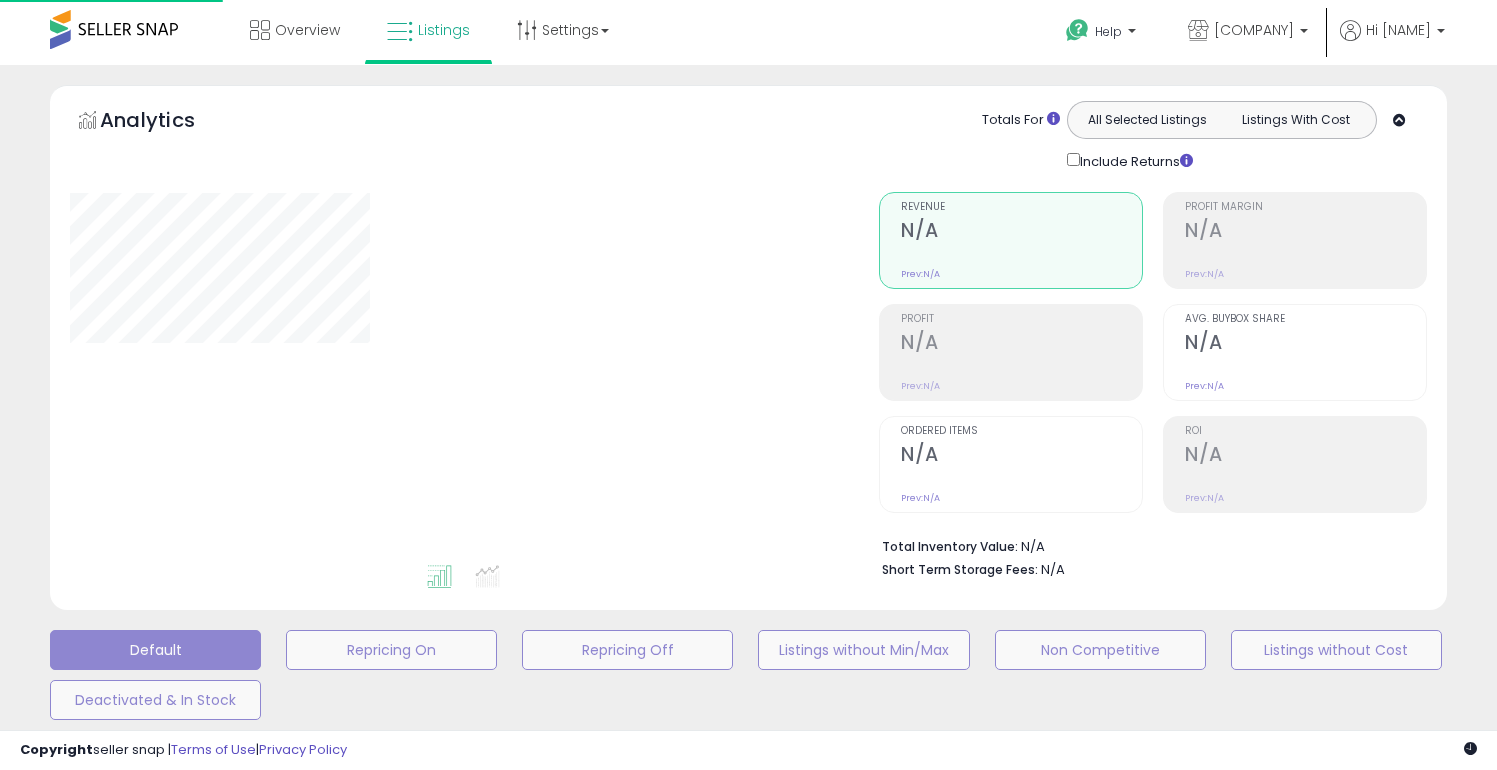 scroll, scrollTop: 0, scrollLeft: 0, axis: both 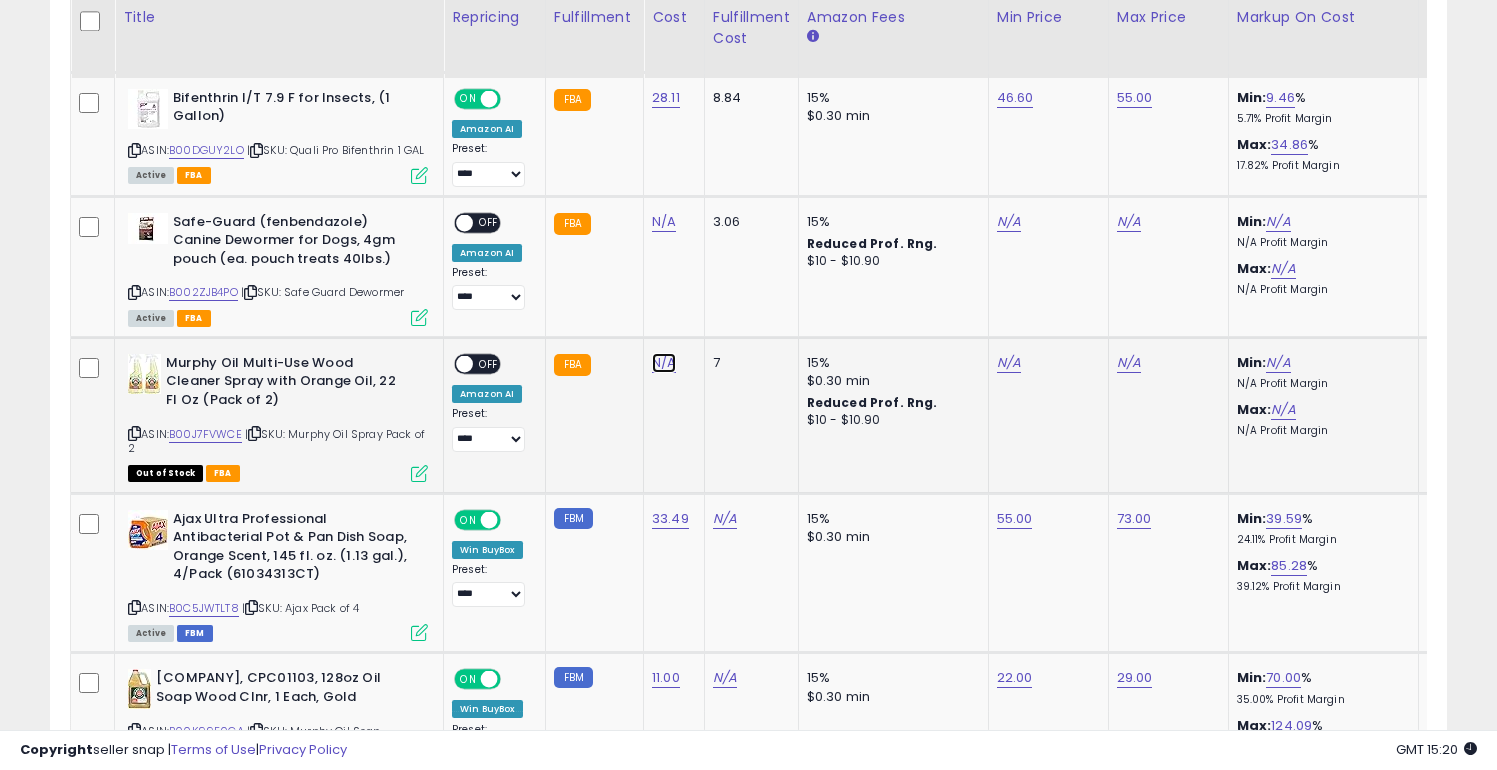 click on "N/A" at bounding box center [664, 222] 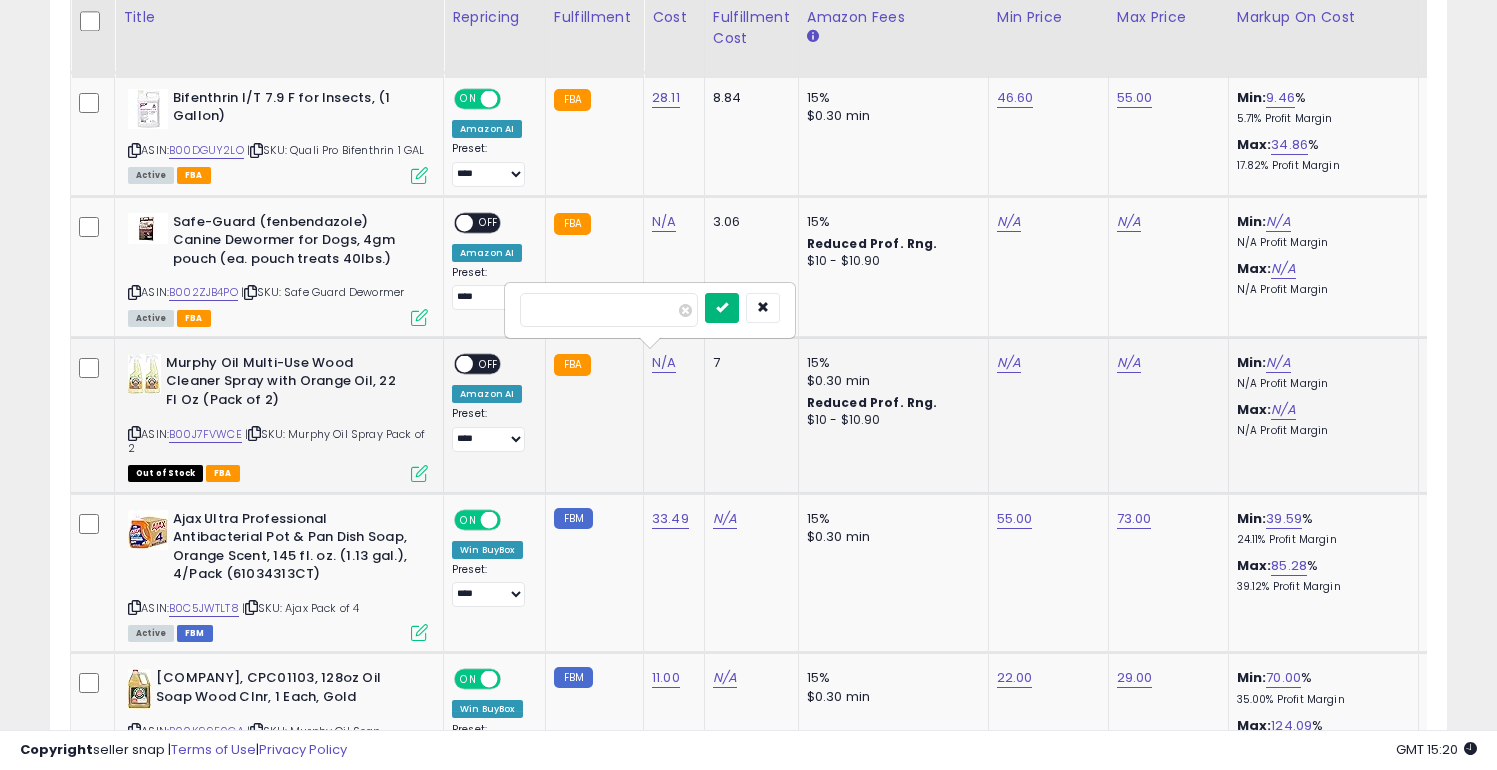 type on "****" 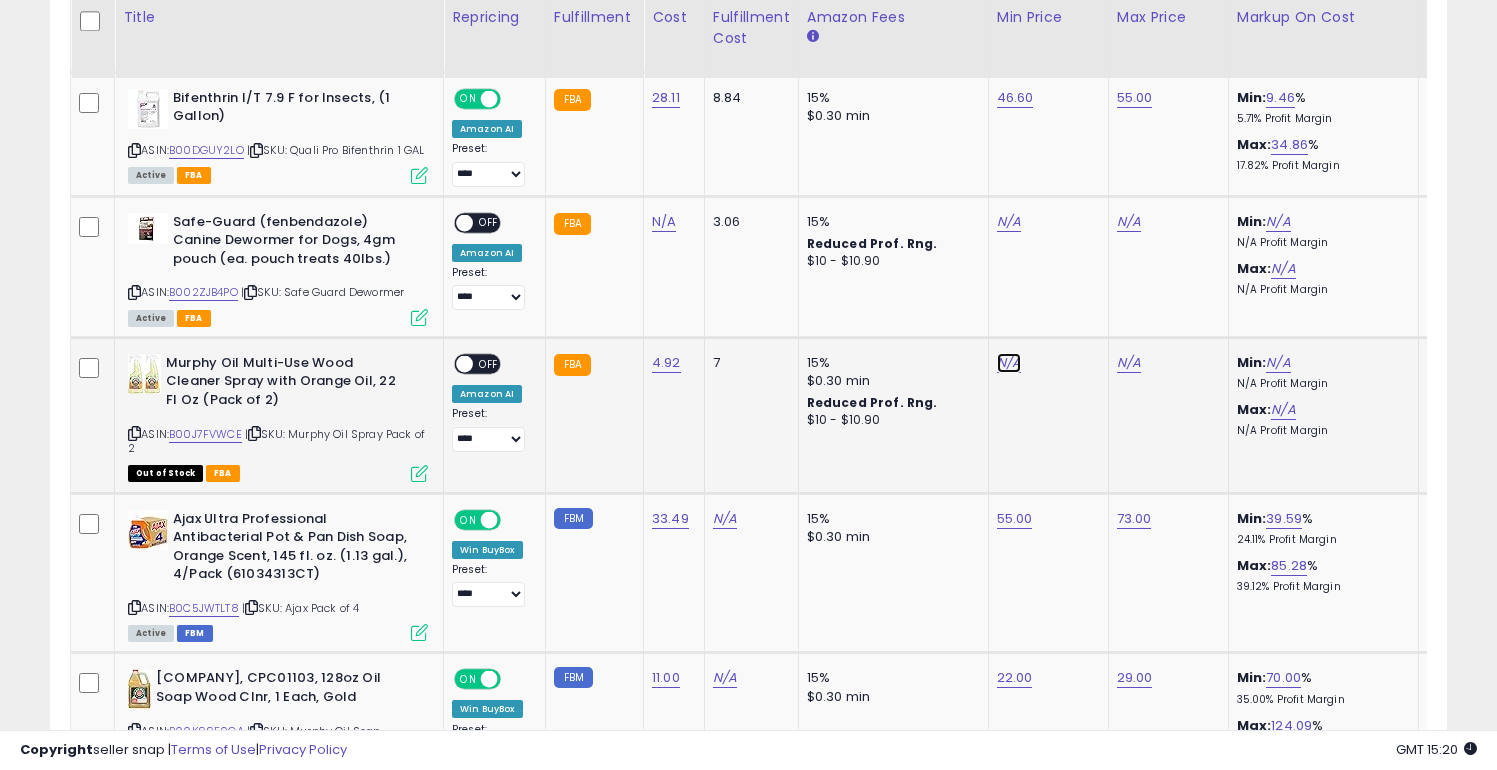 click on "N/A" at bounding box center [1009, 222] 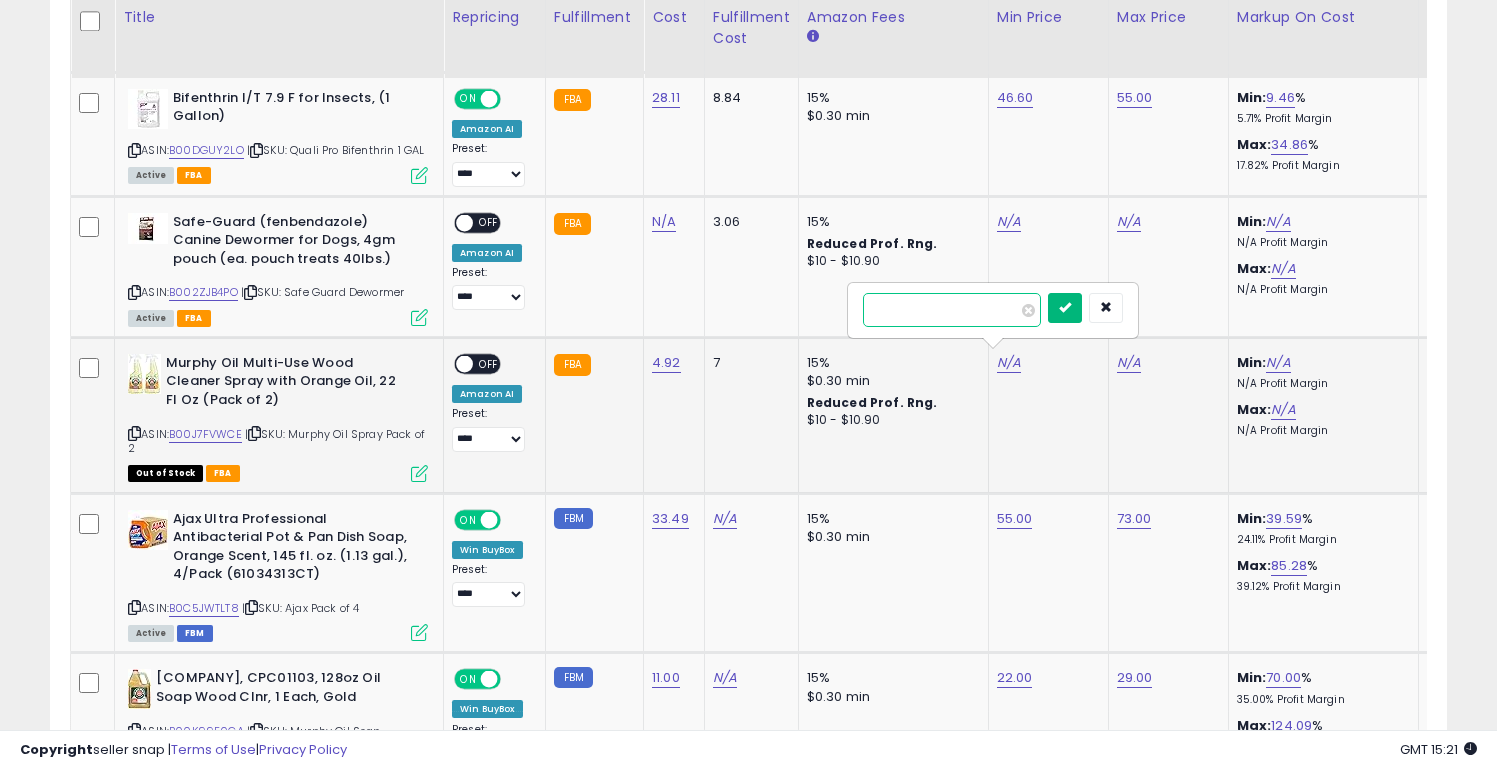 type on "*****" 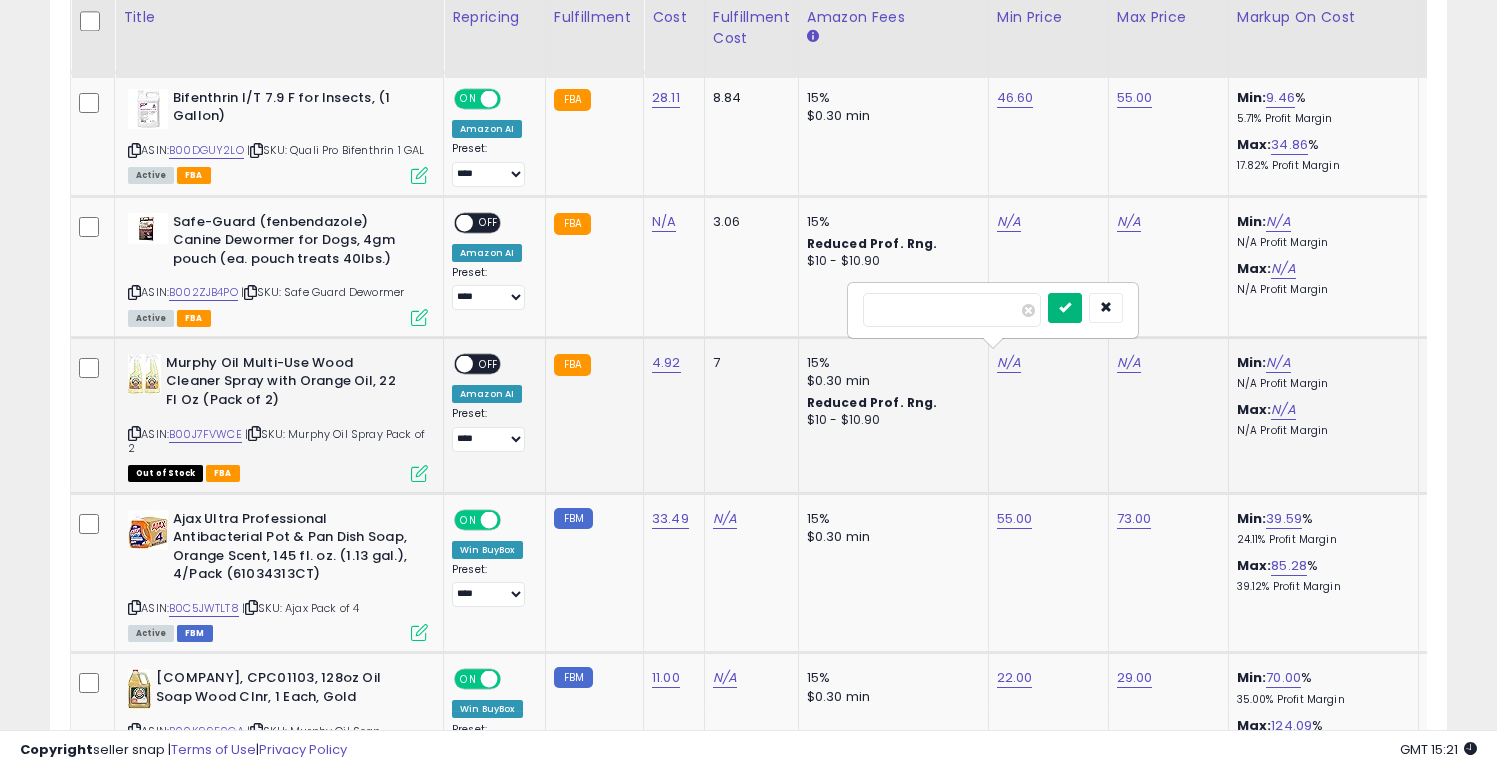 click at bounding box center (1065, 308) 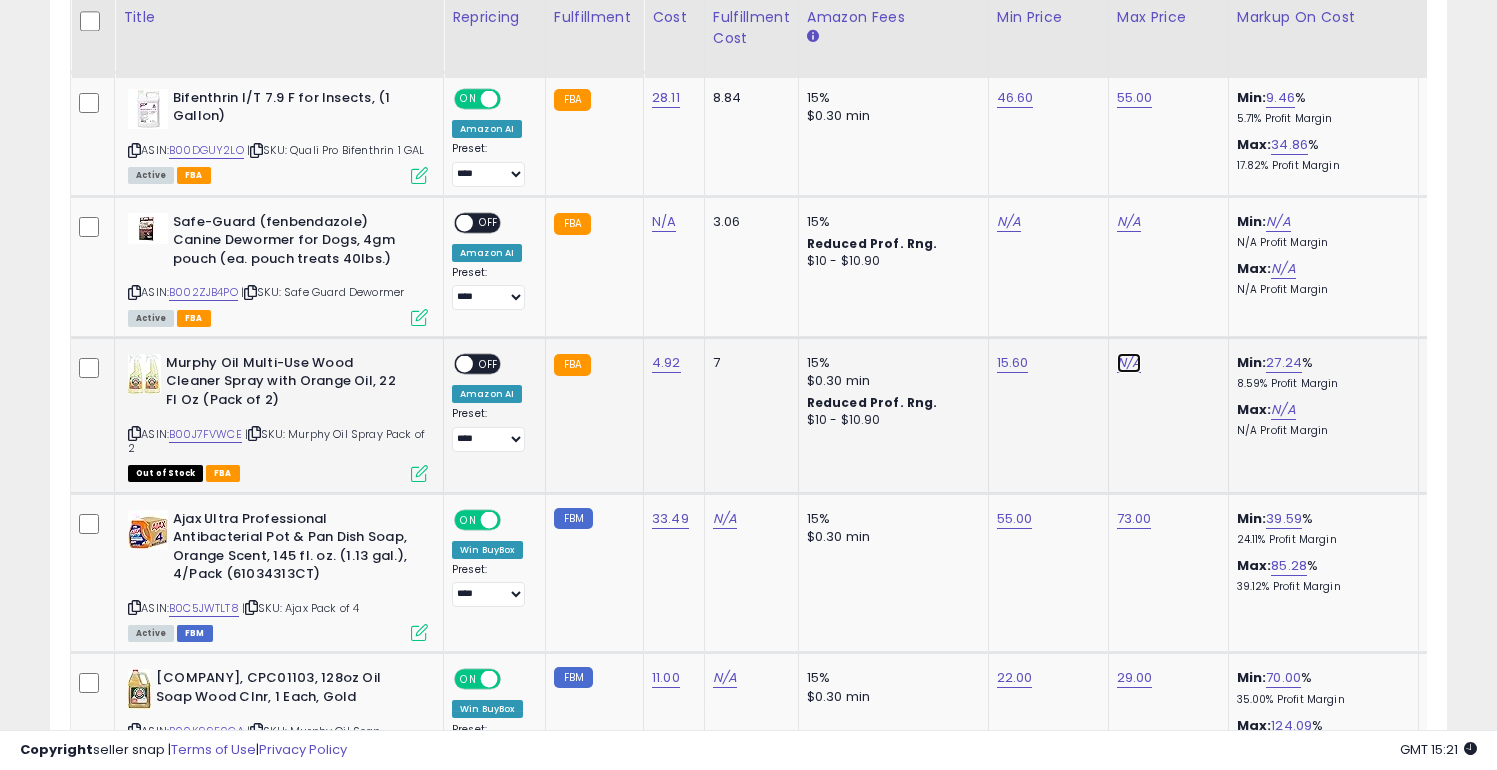 click on "N/A" at bounding box center (1129, 222) 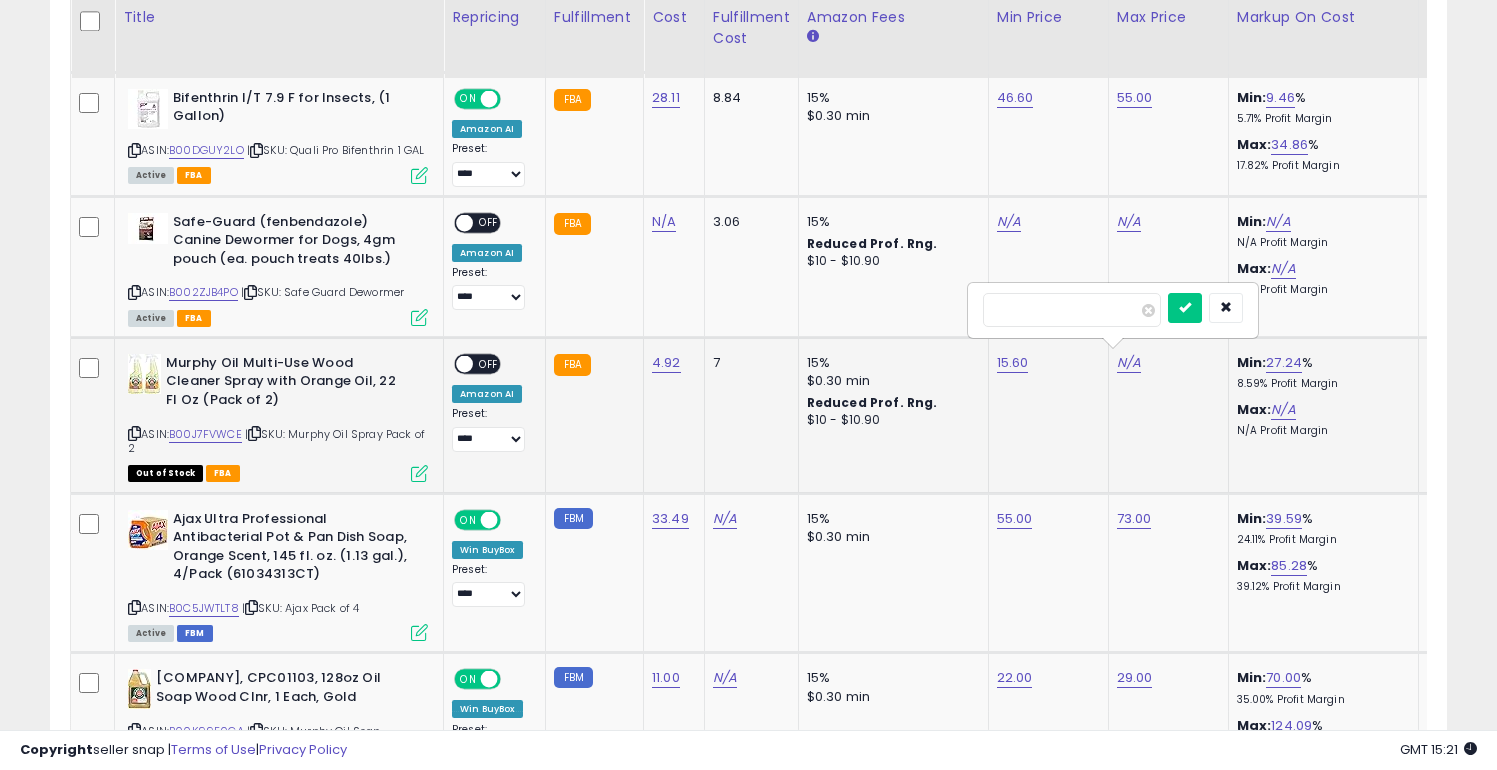 type on "**" 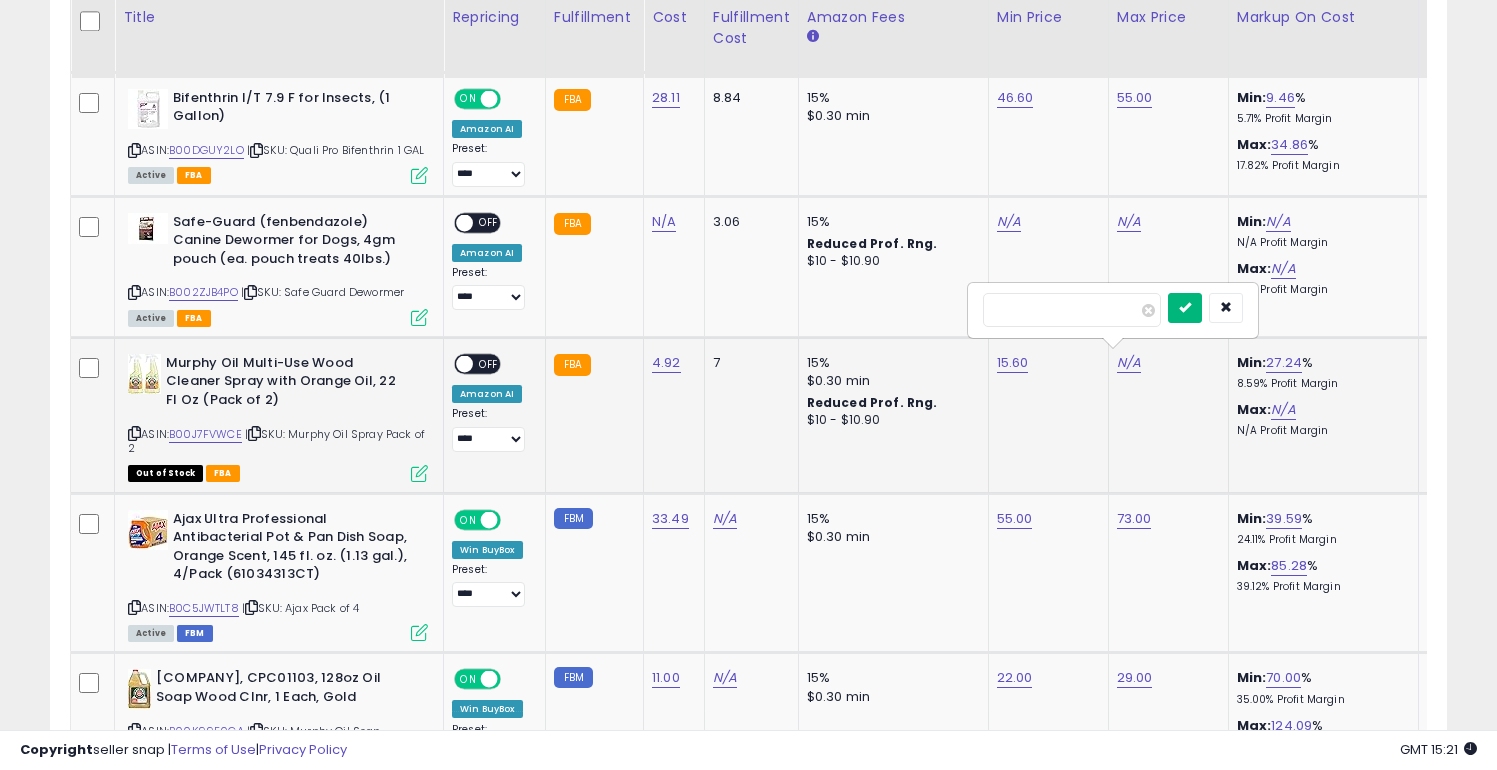 click at bounding box center (1185, 308) 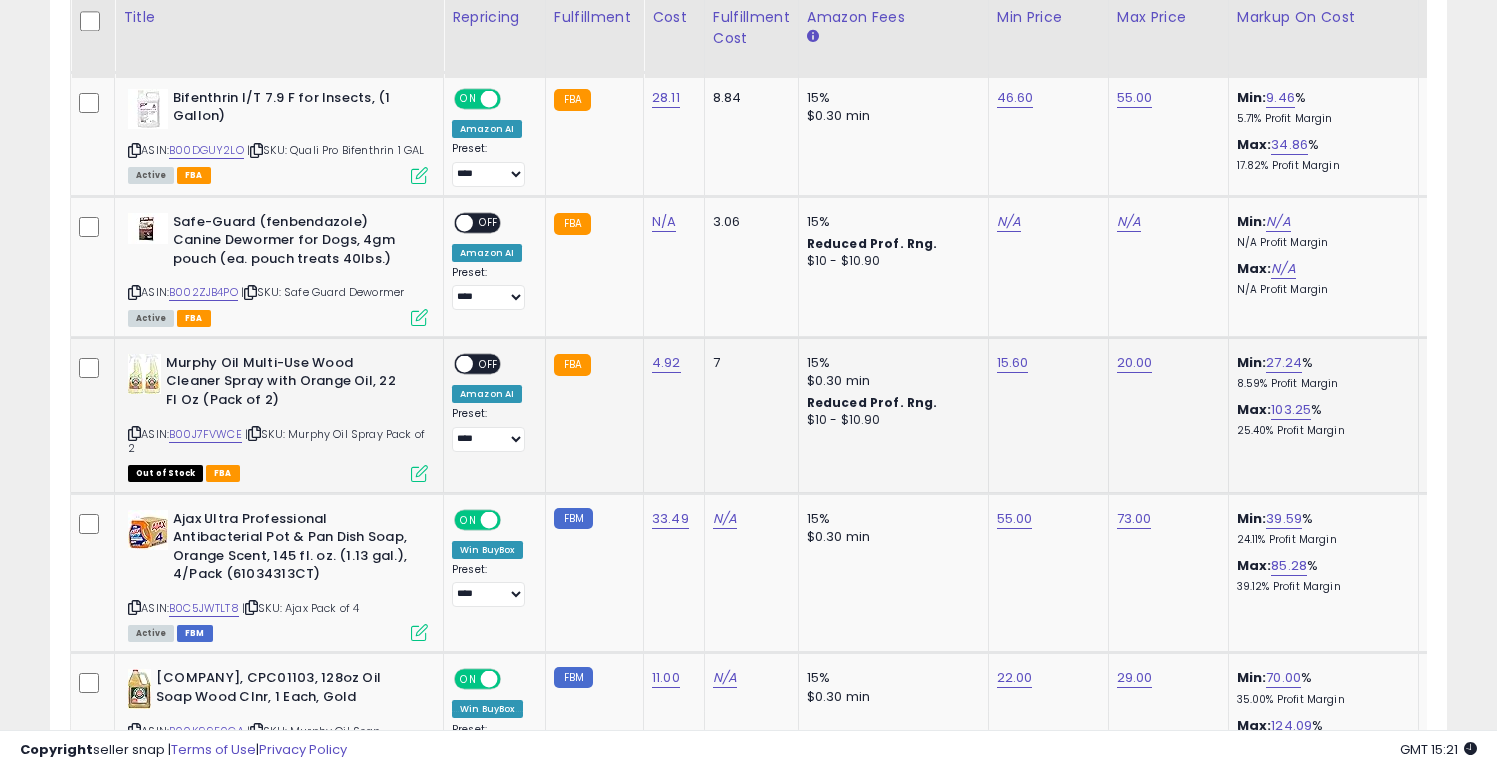 click on "OFF" at bounding box center [489, 363] 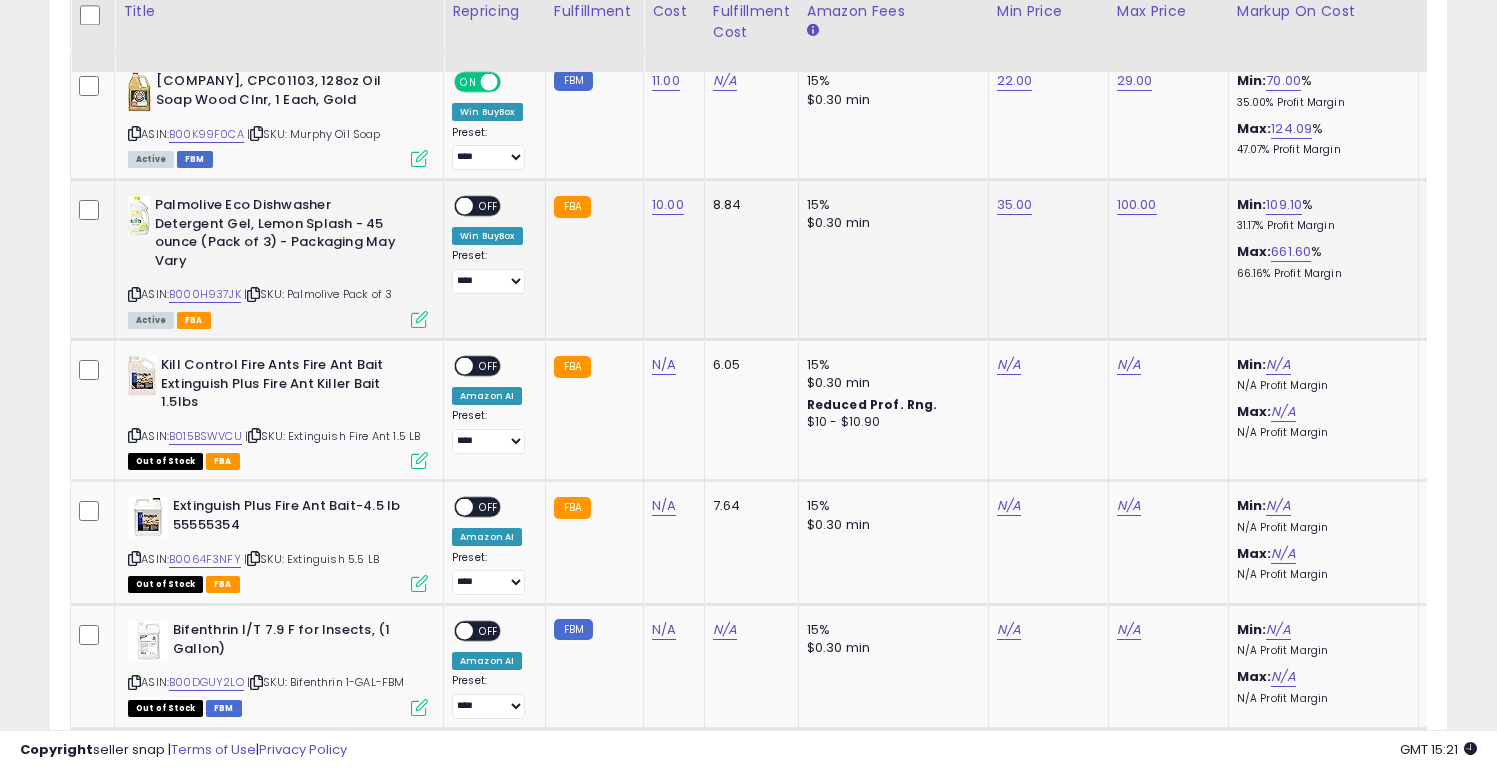scroll, scrollTop: 3393, scrollLeft: 0, axis: vertical 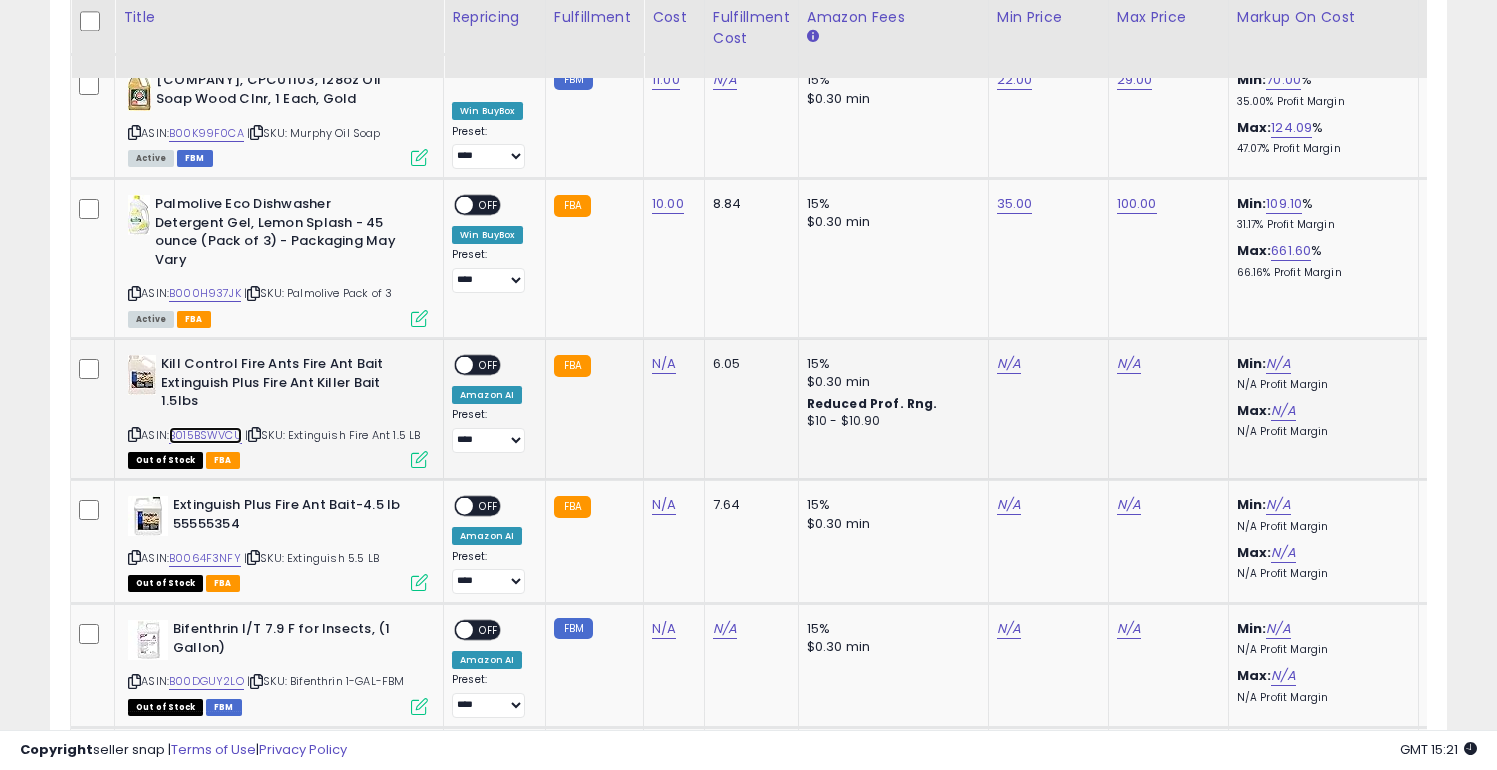 click on "B015BSWVCU" at bounding box center [205, 435] 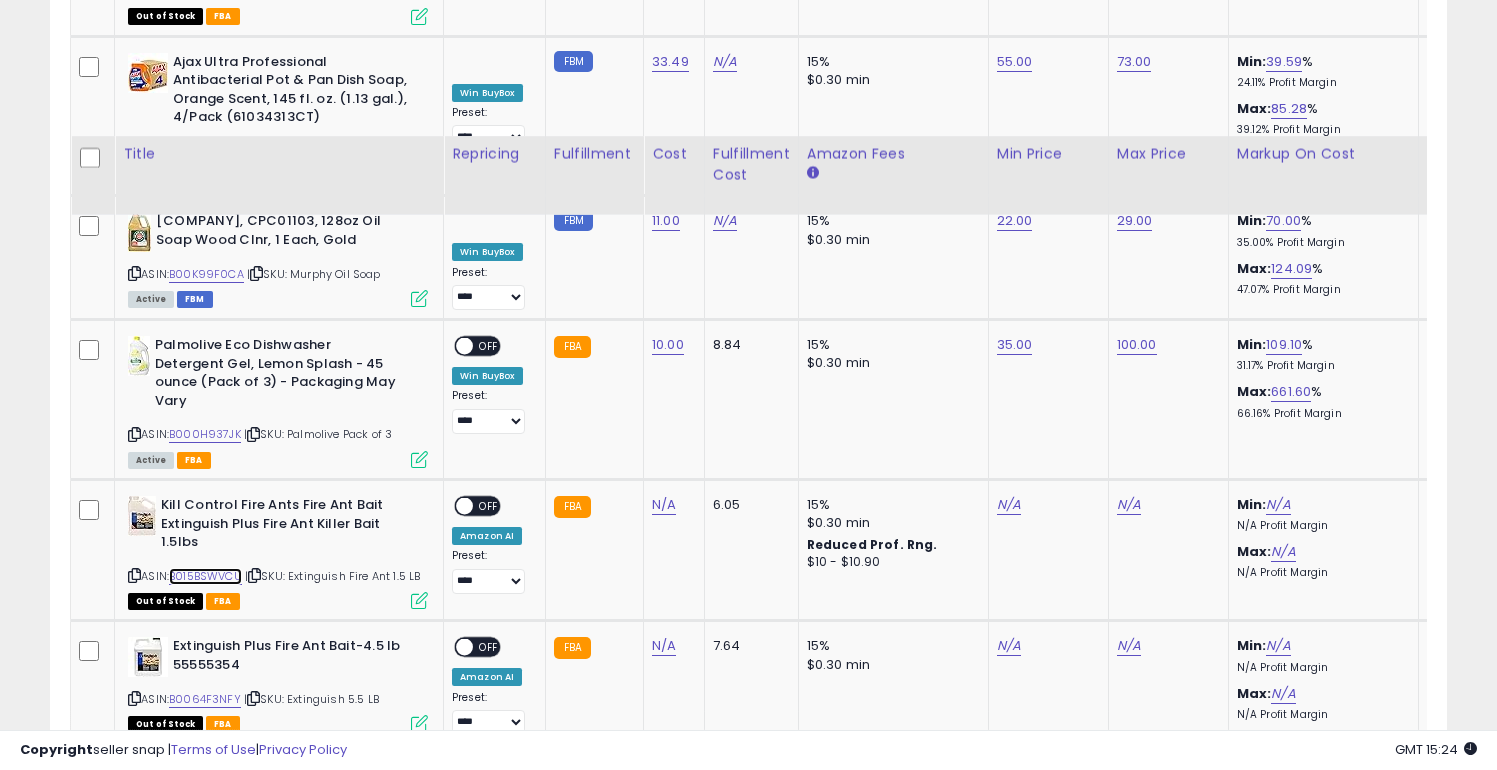 scroll, scrollTop: 3033, scrollLeft: 0, axis: vertical 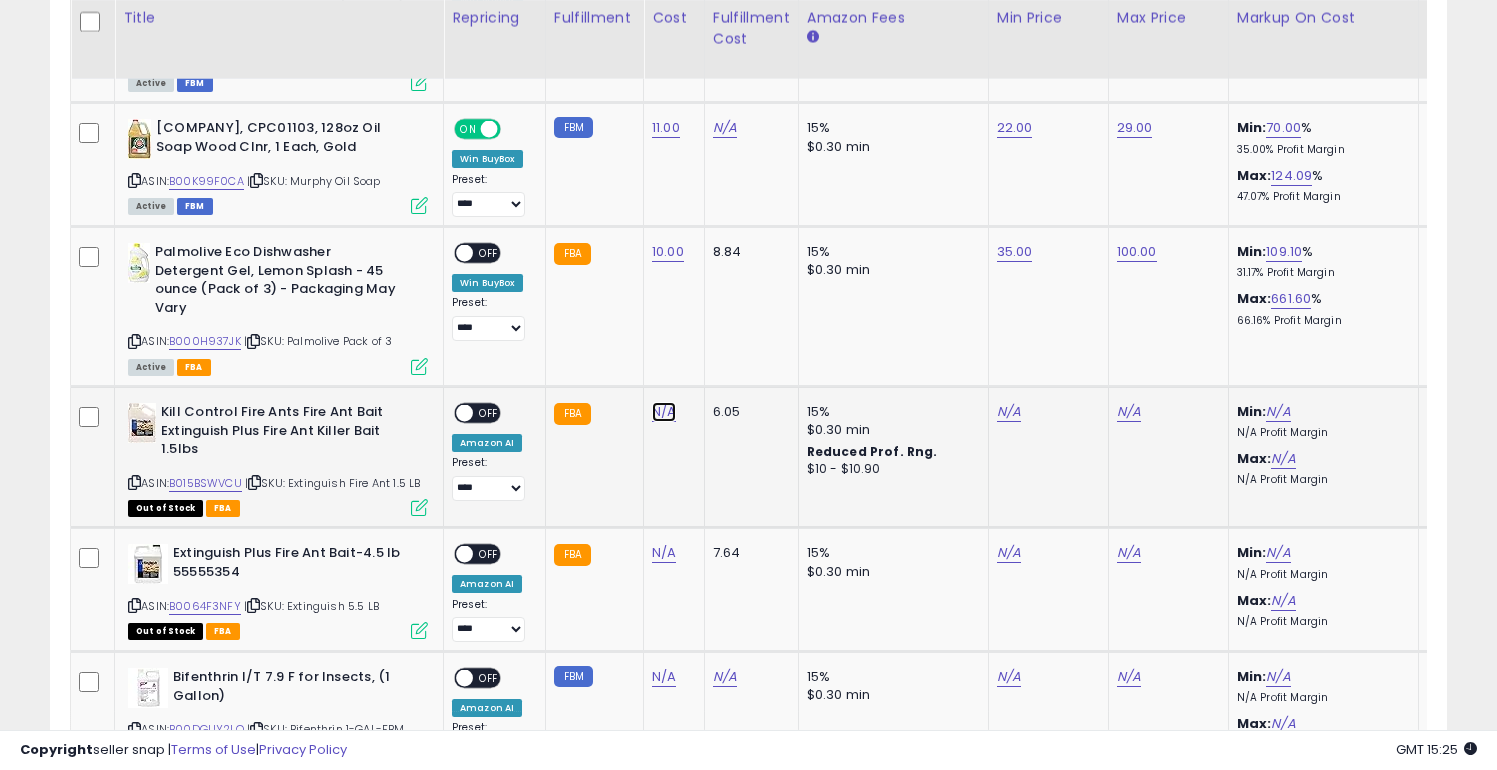click on "N/A" at bounding box center (664, -328) 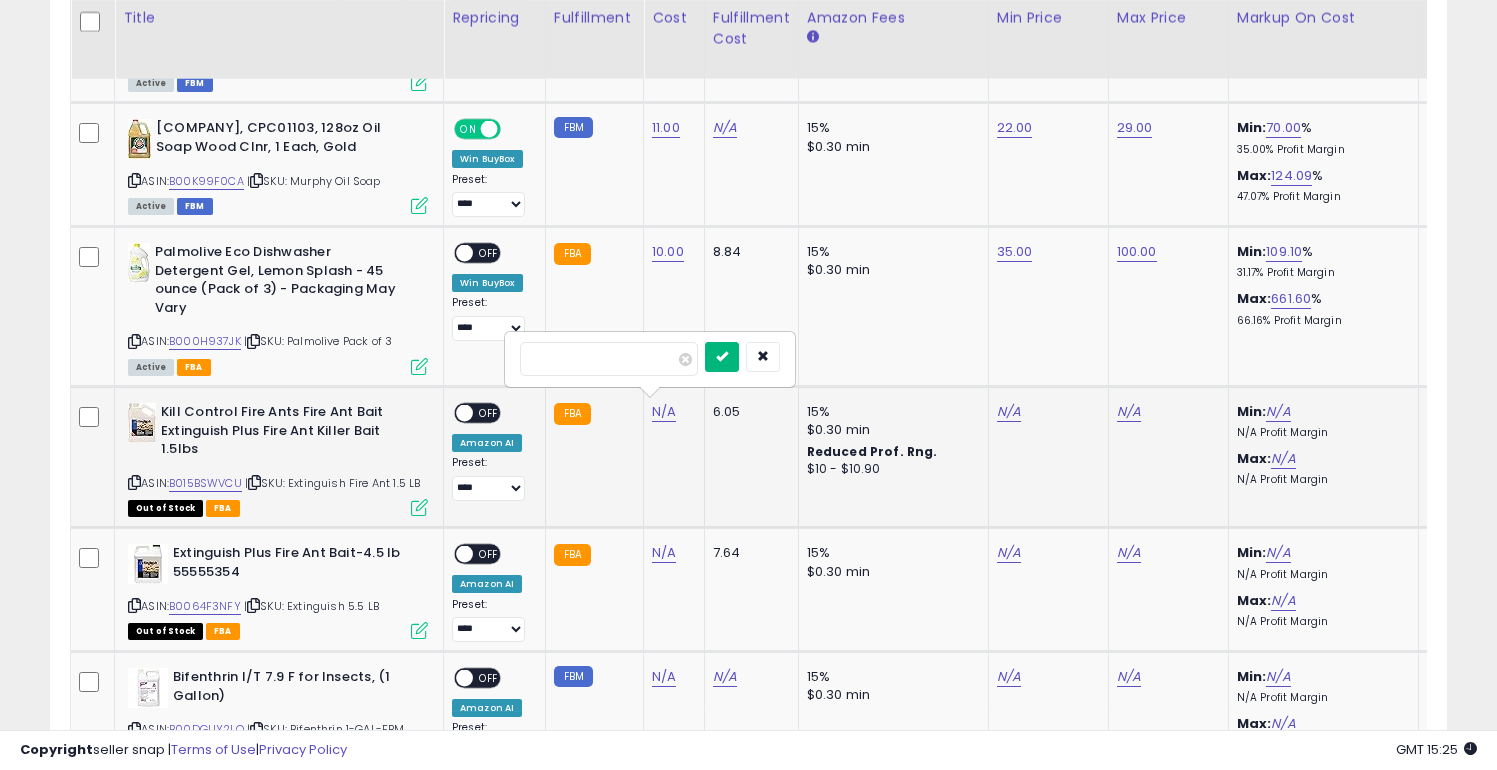 type on "**" 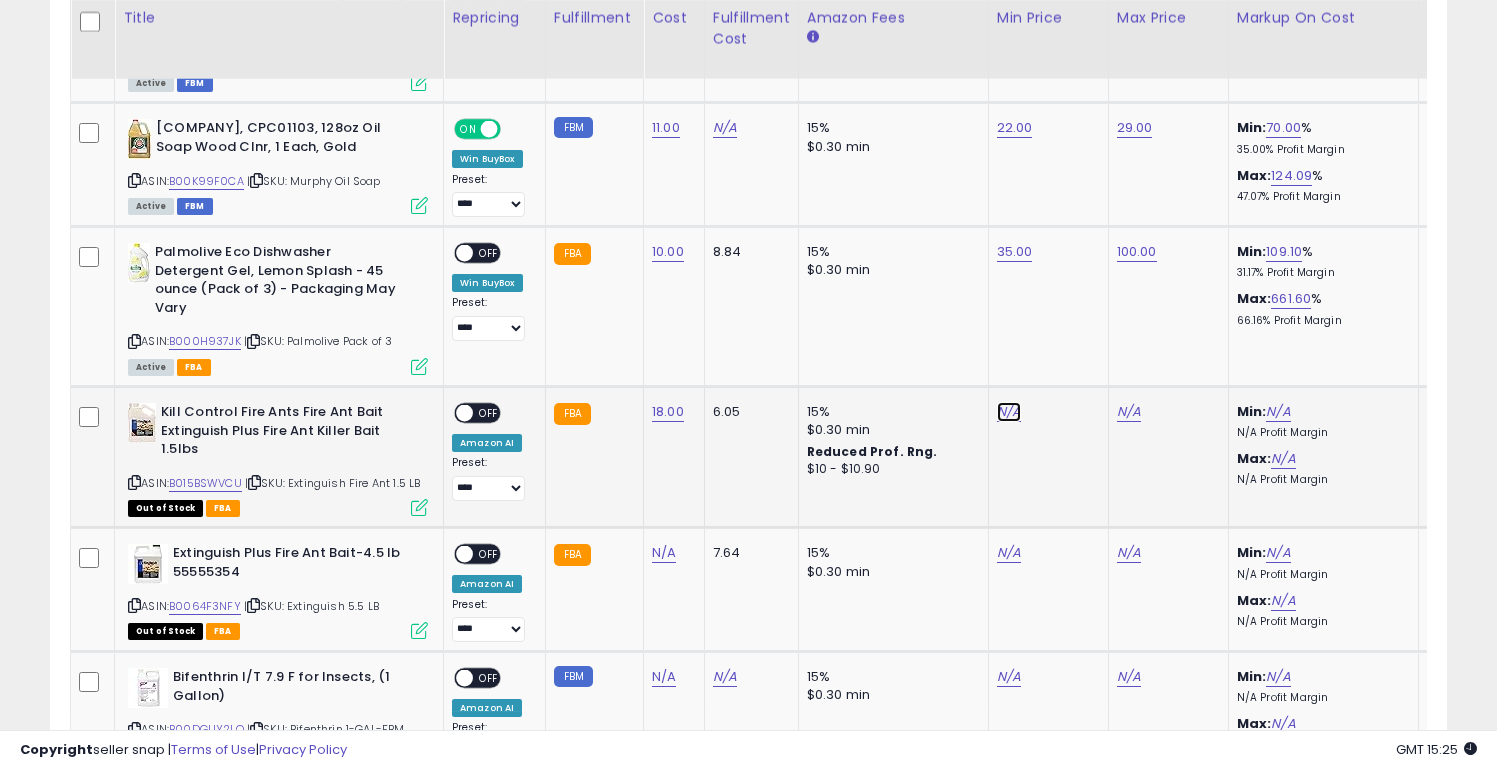 click on "N/A" at bounding box center [1009, -328] 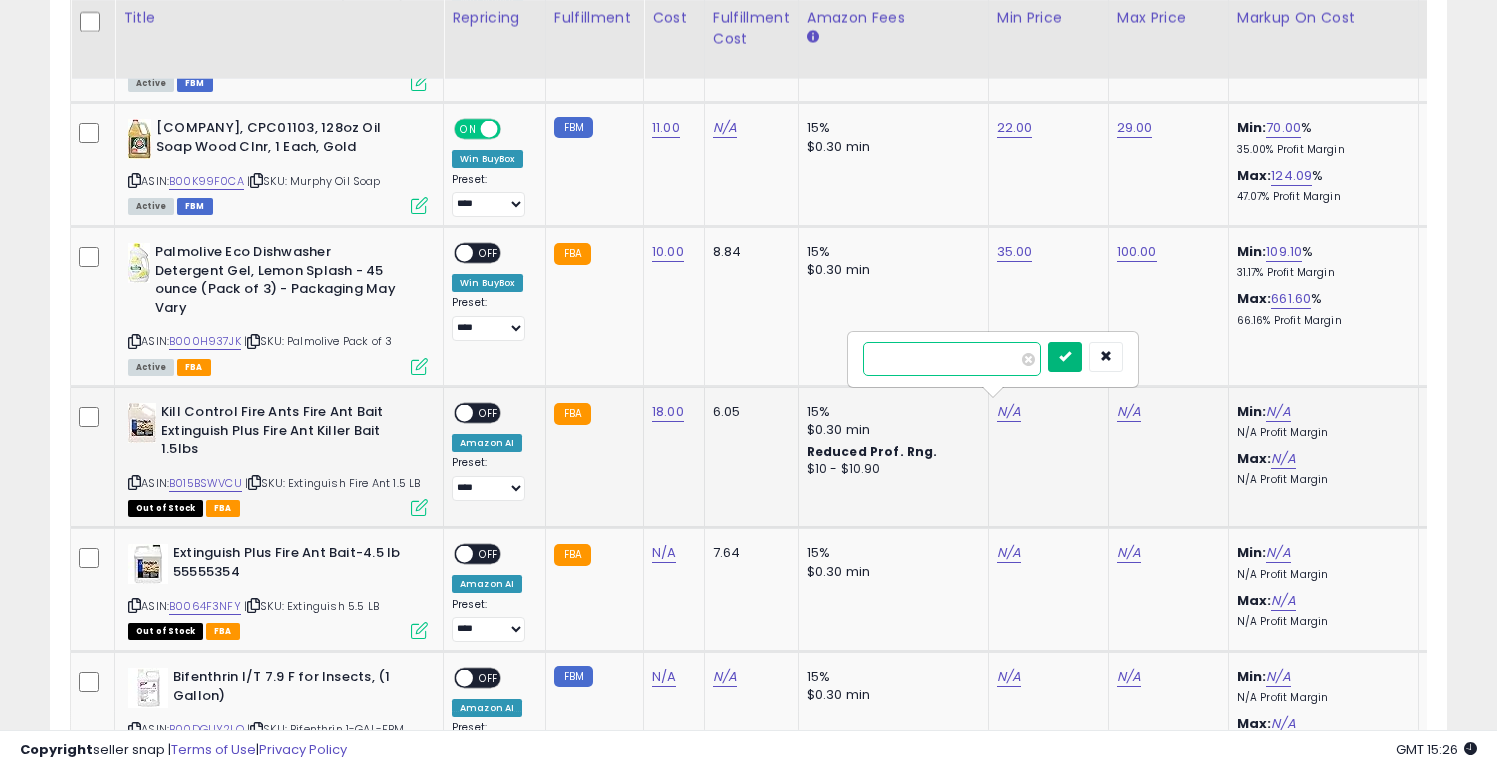 type on "*****" 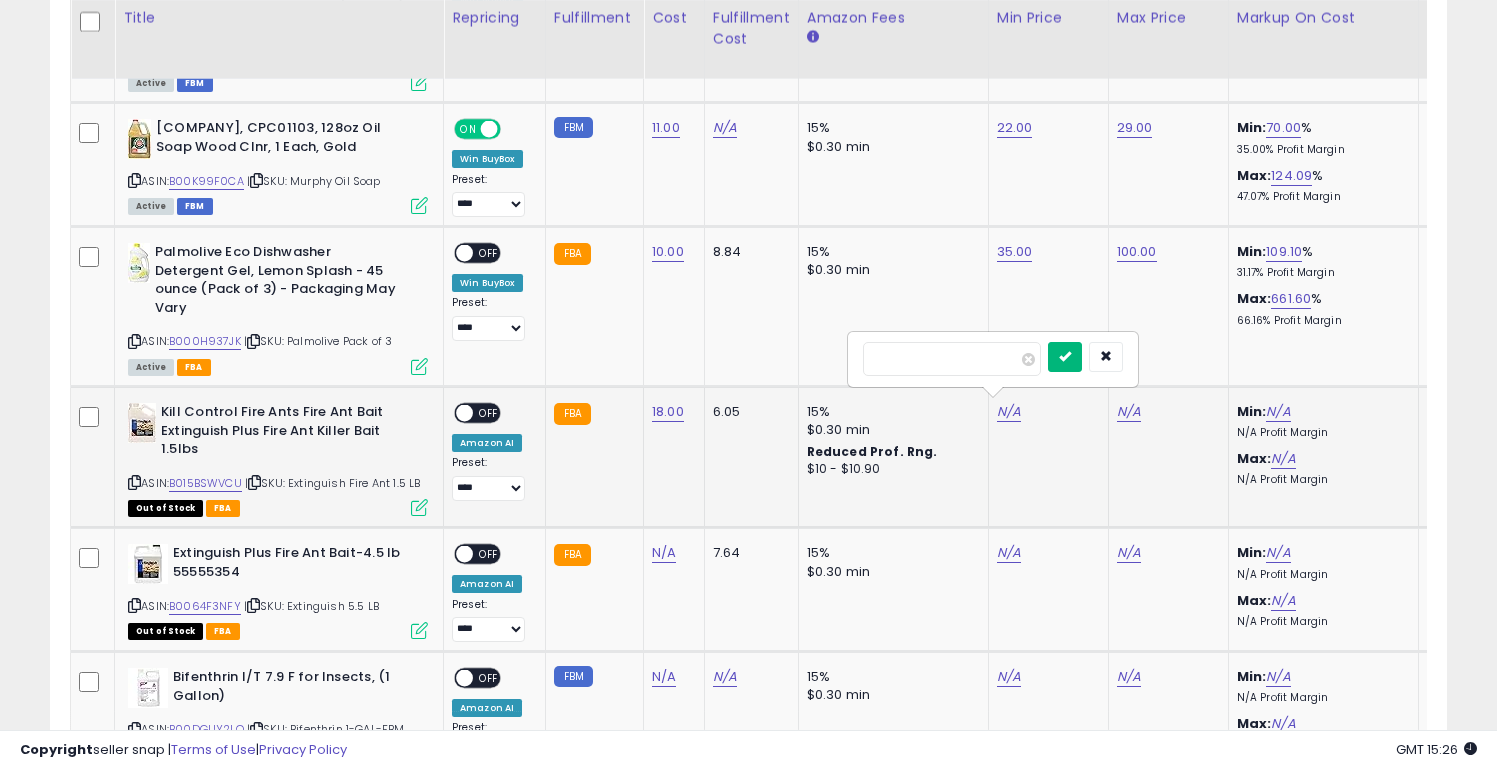 click at bounding box center (1065, 356) 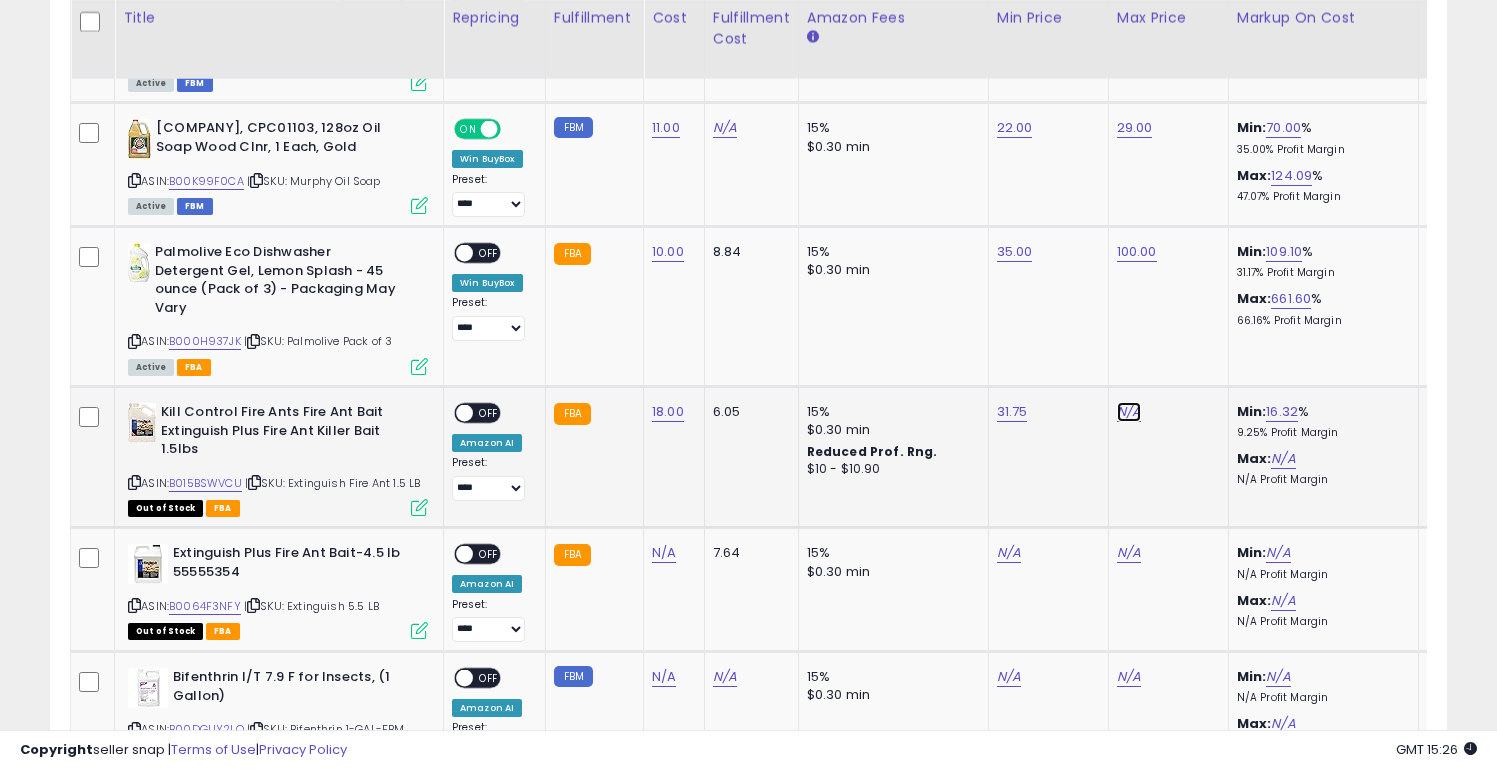 click on "N/A" at bounding box center [1129, -328] 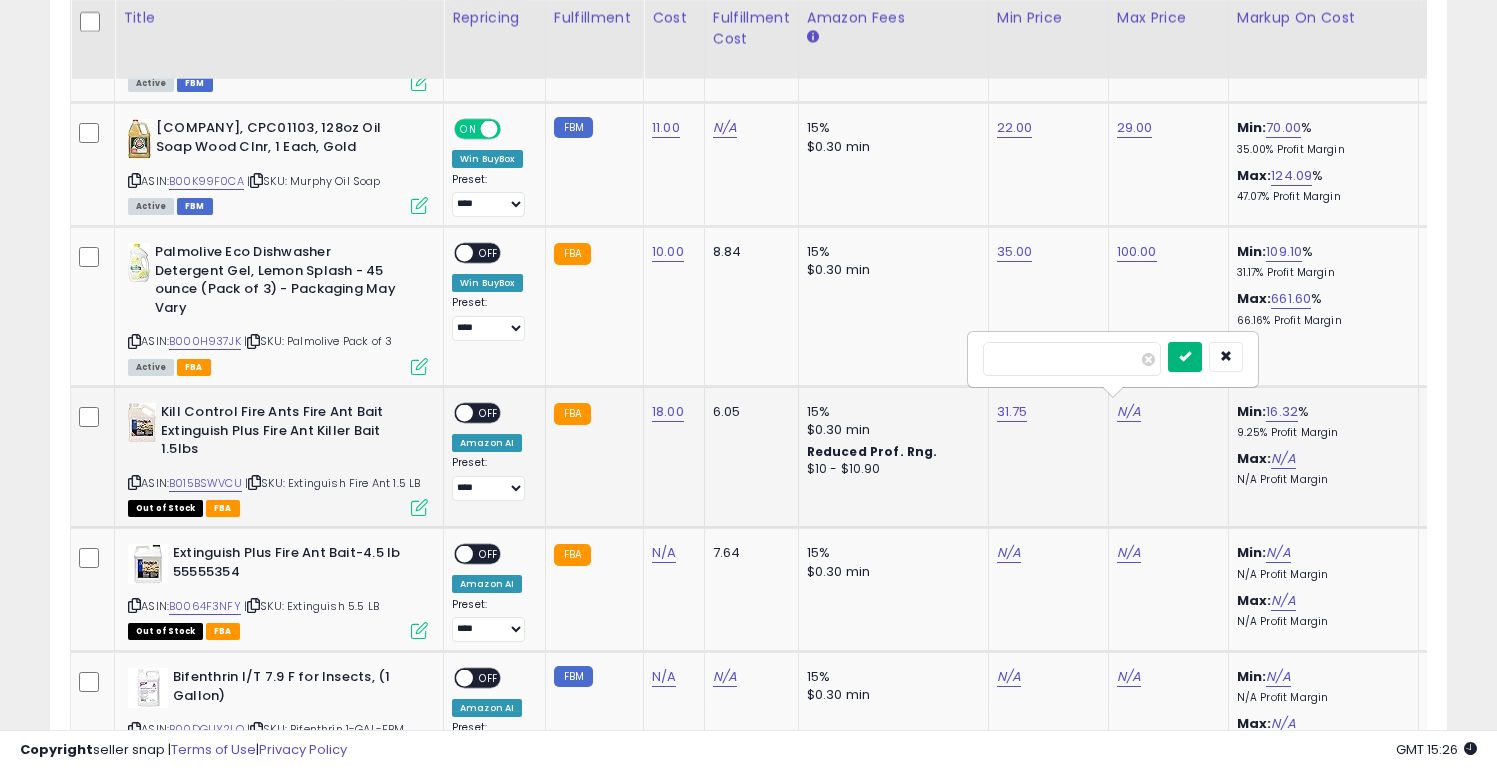 type on "**" 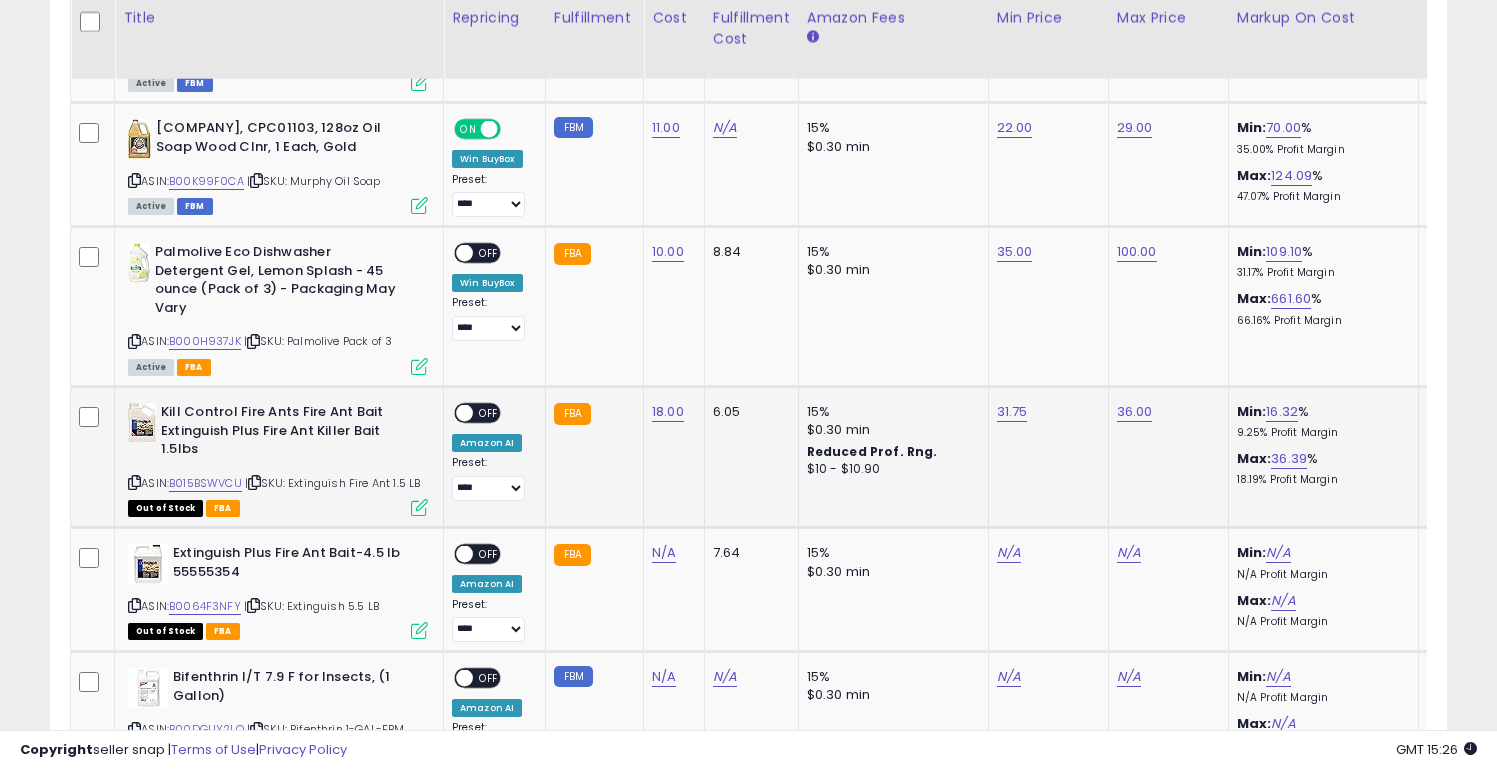 click on "OFF" at bounding box center (489, 413) 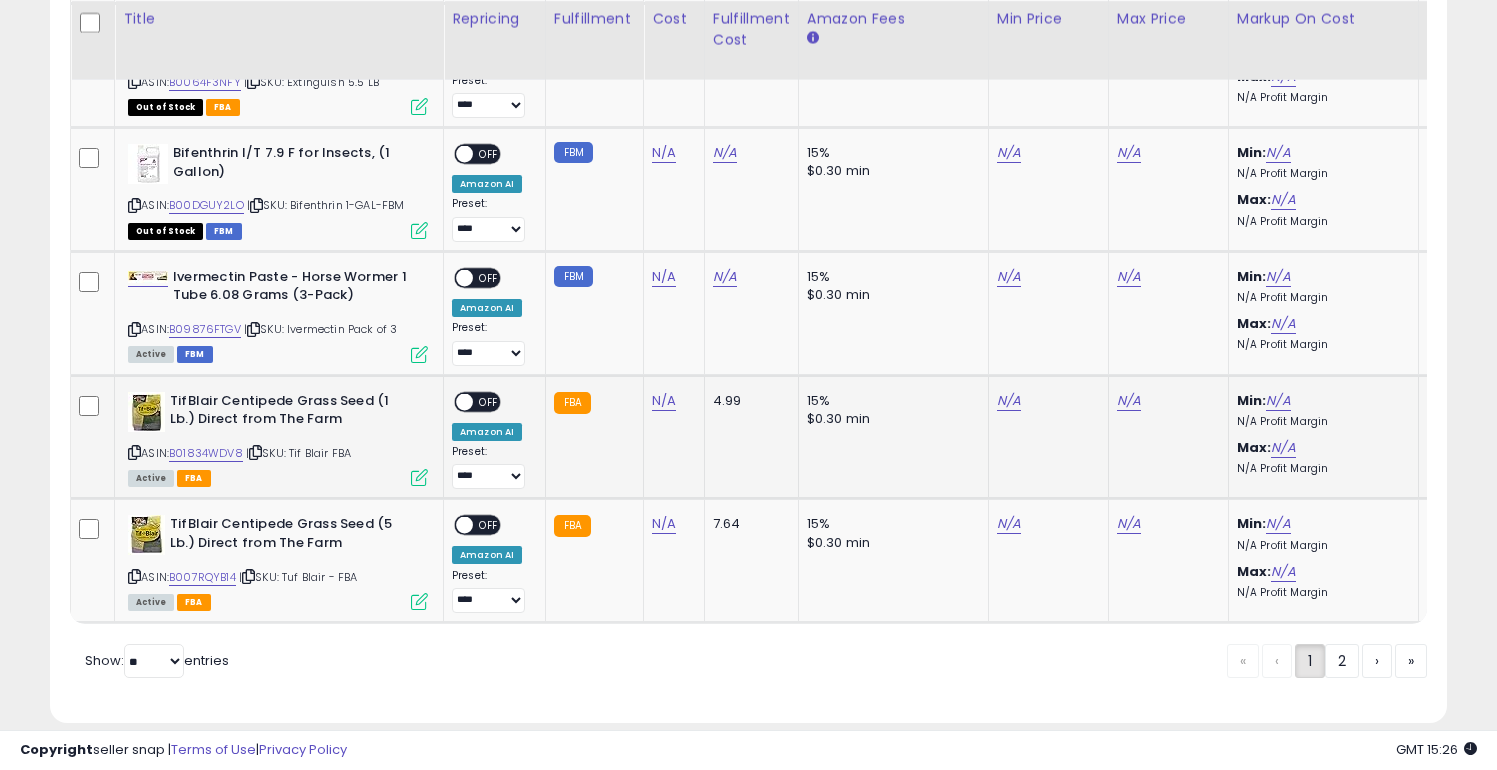 scroll, scrollTop: 3870, scrollLeft: 0, axis: vertical 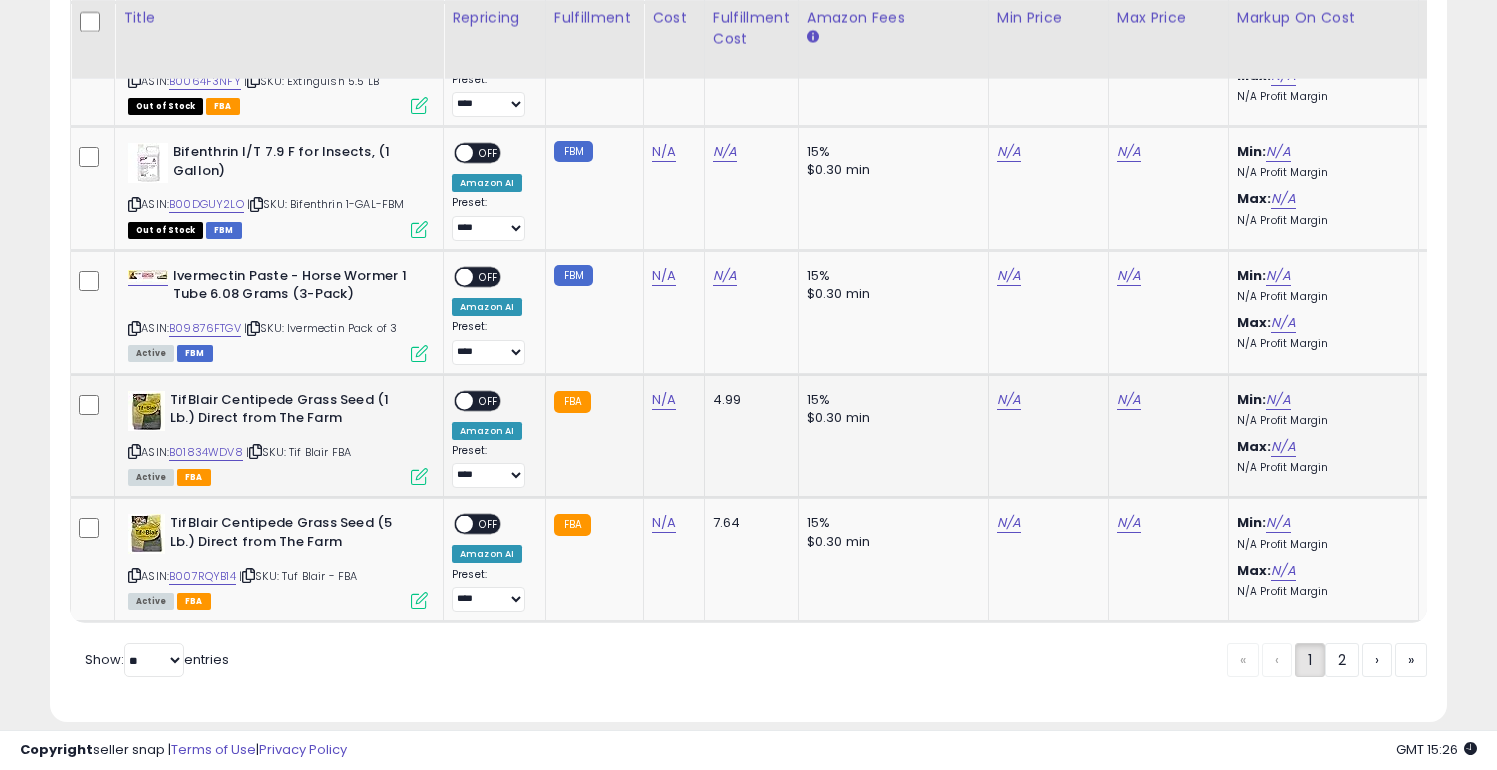 click at bounding box center (464, 400) 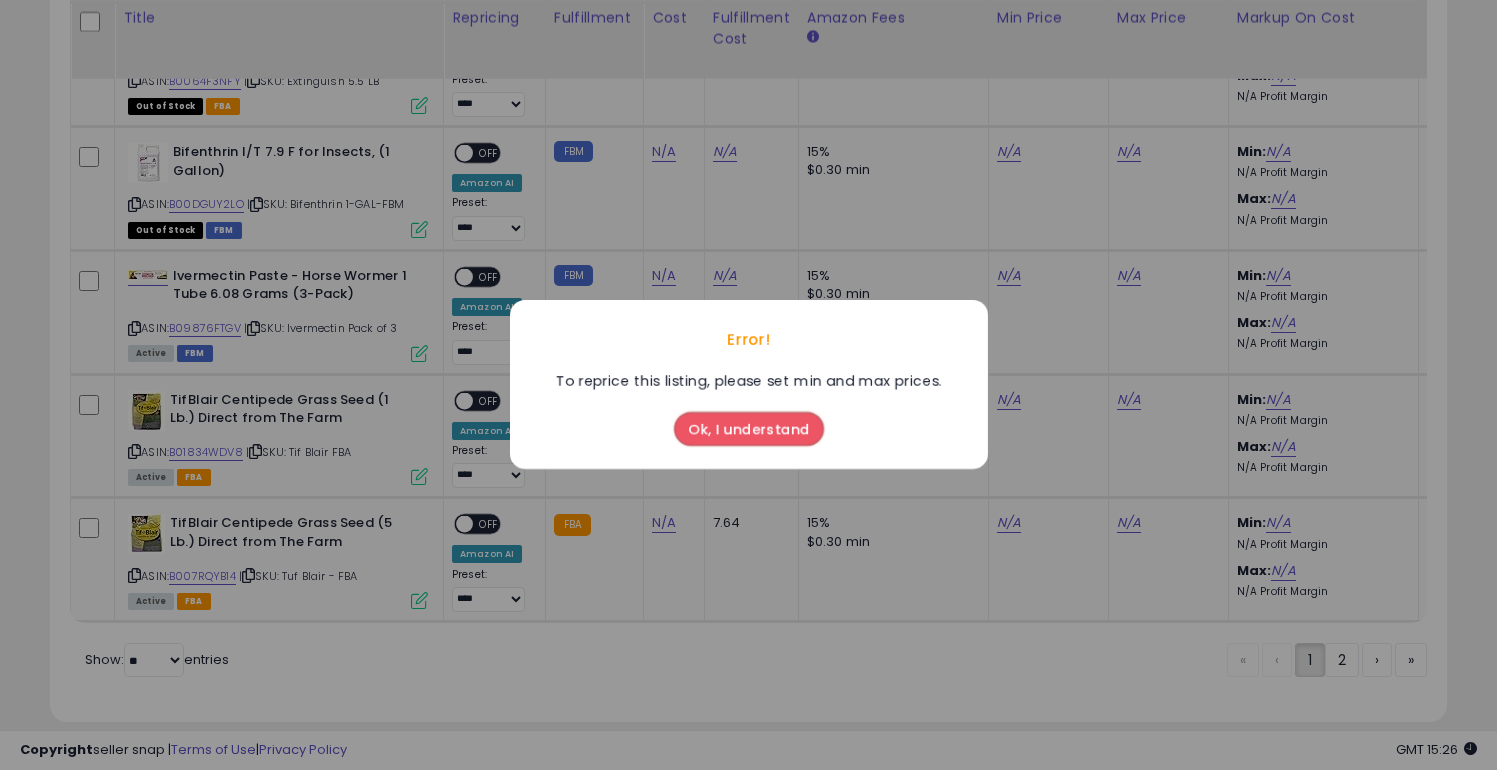 click on "Ok, I understand" at bounding box center (749, 430) 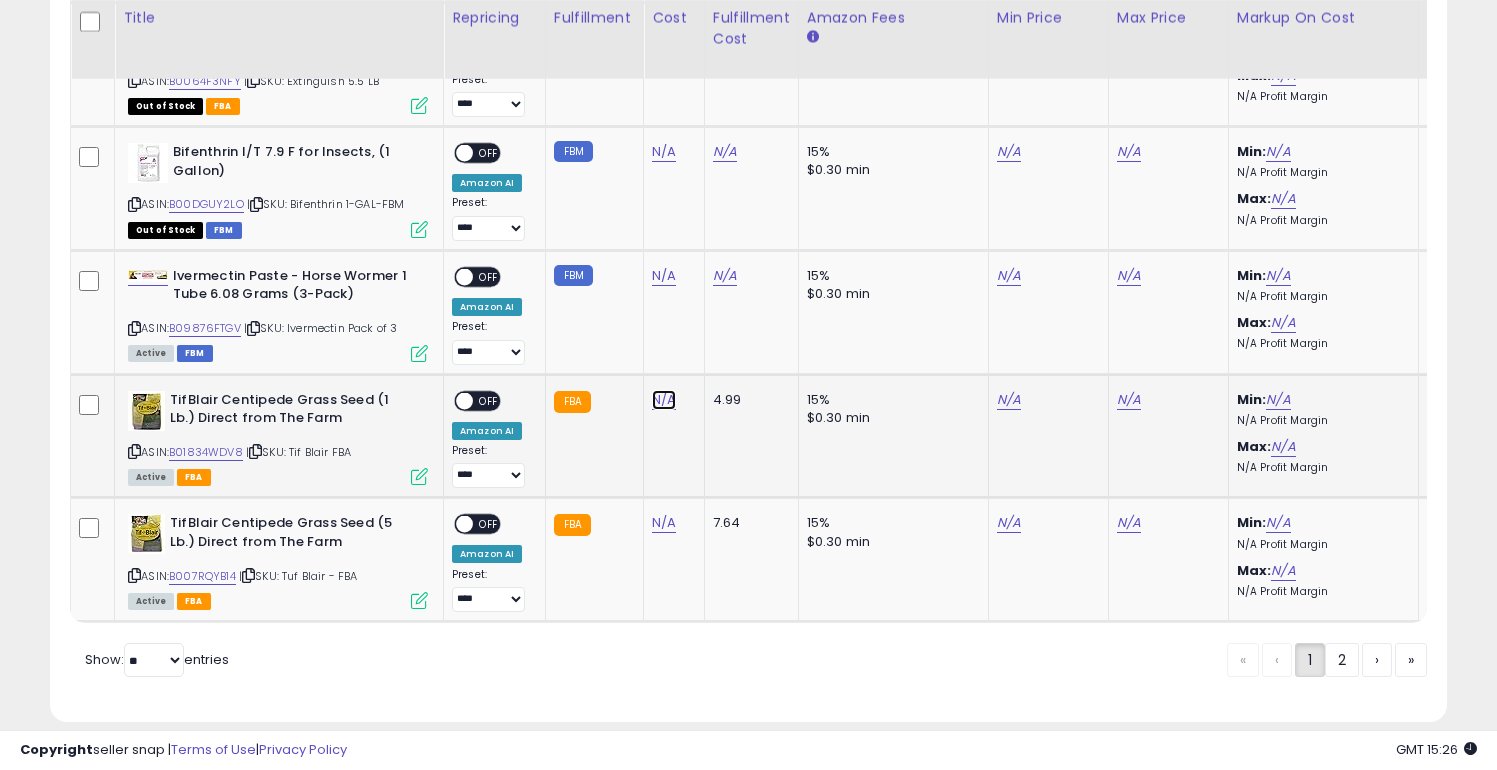 click on "N/A" at bounding box center (664, -853) 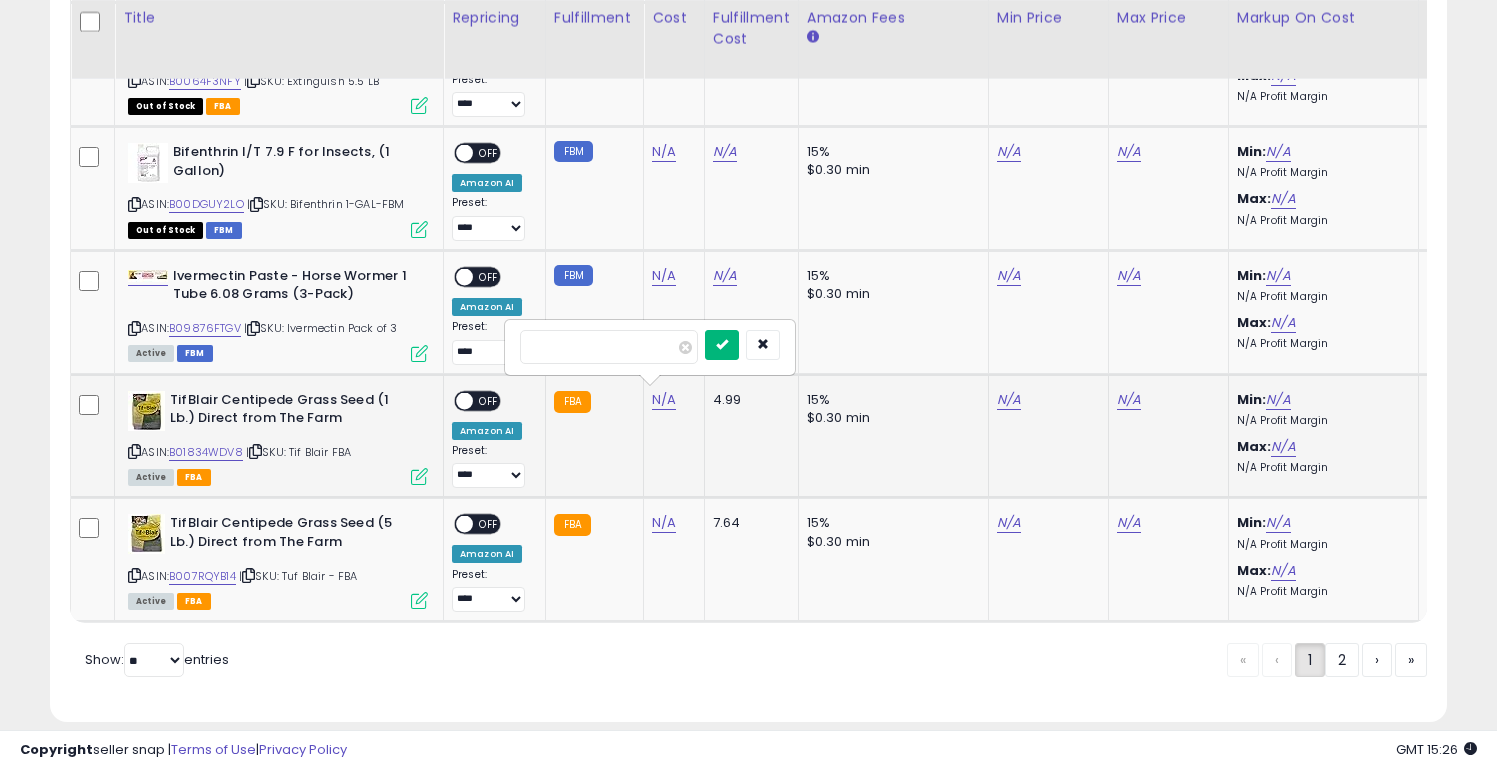 type on "**" 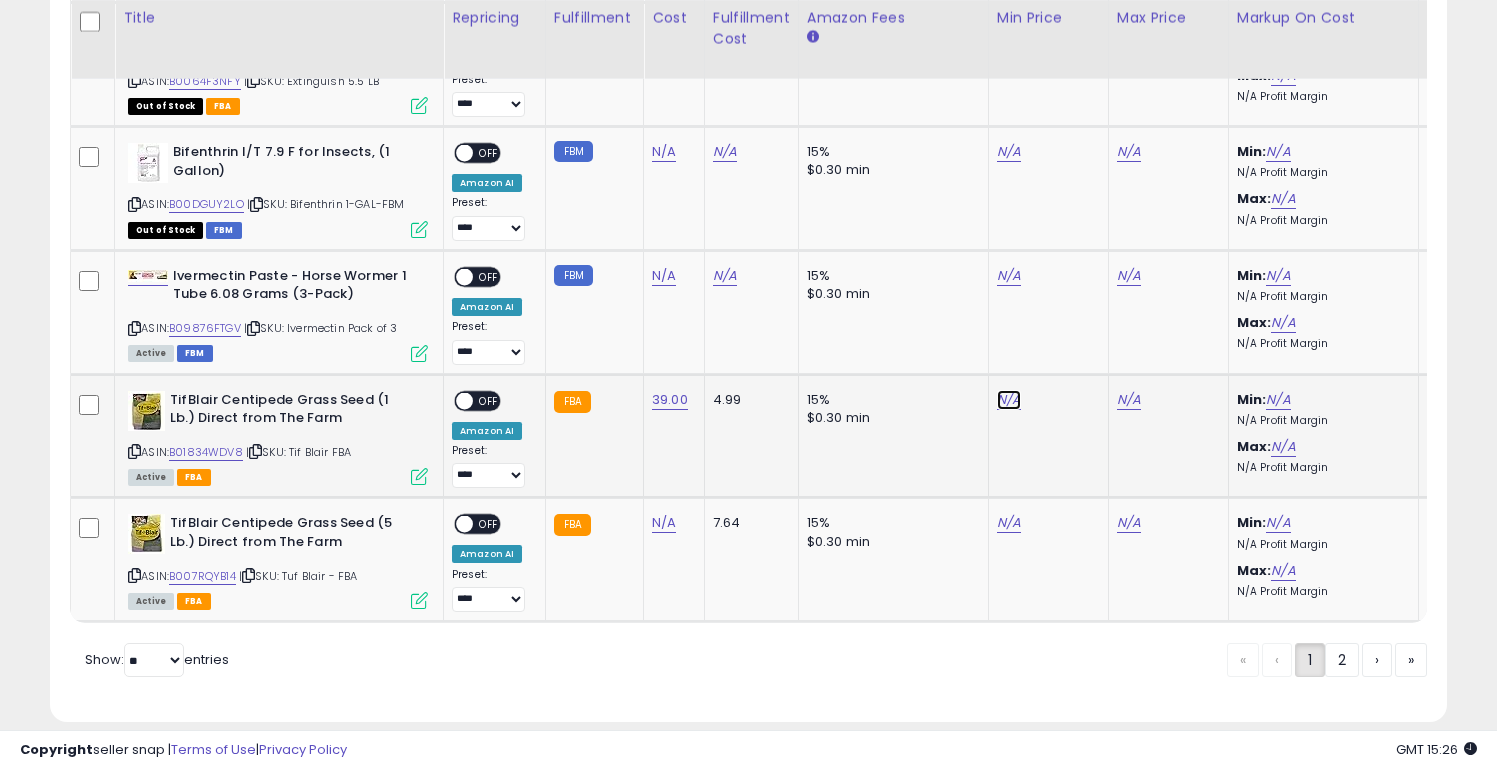click on "N/A" at bounding box center (1009, -853) 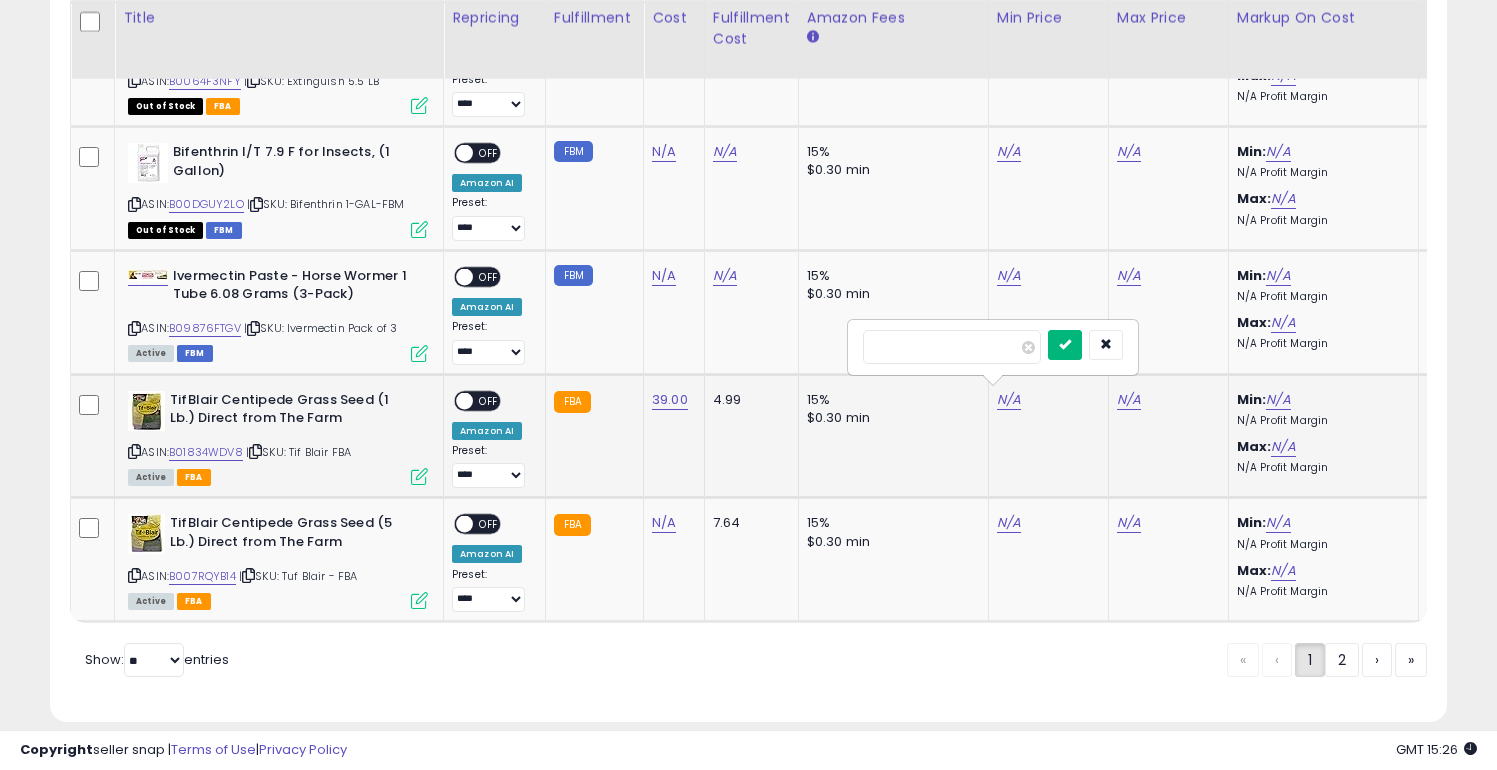 type on "**" 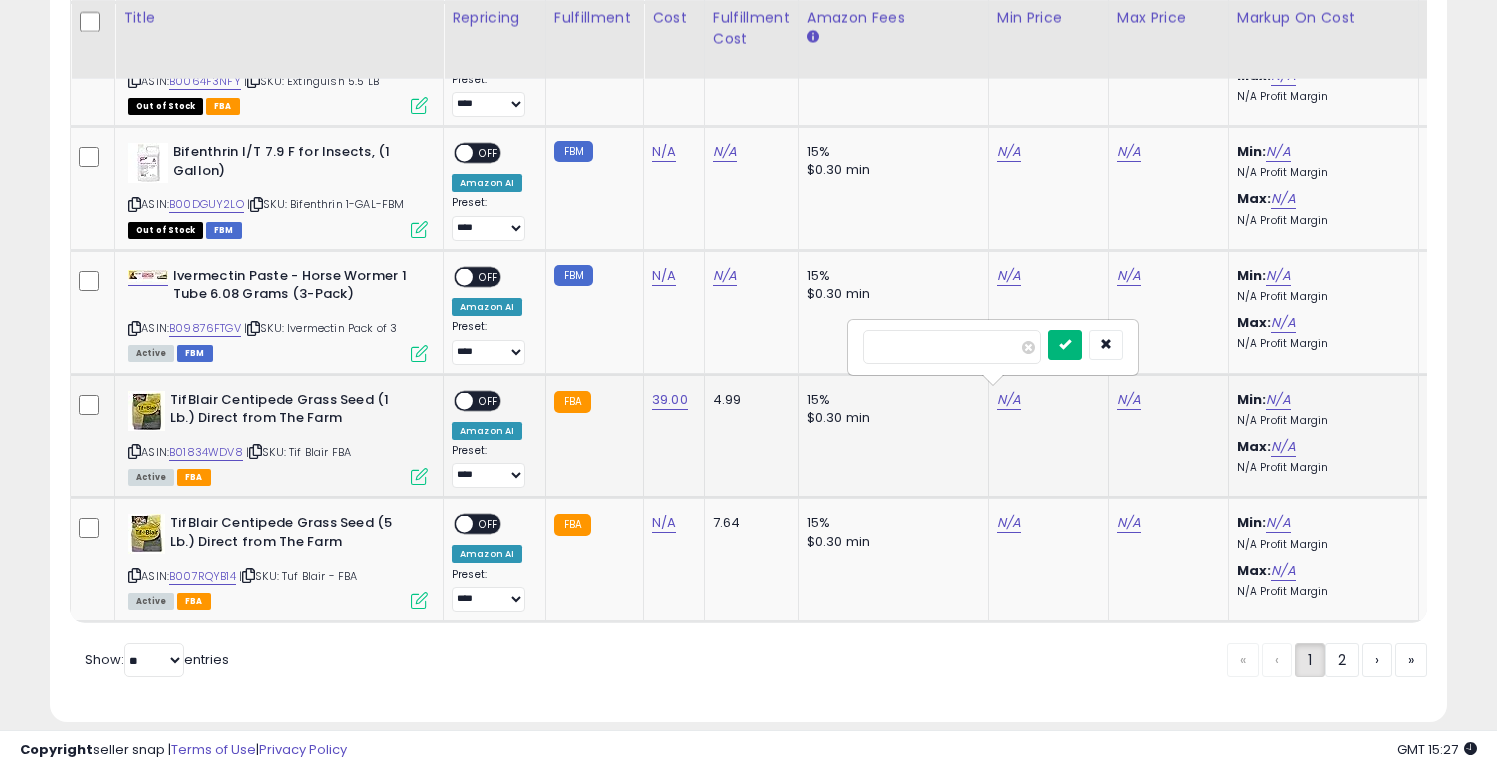 click at bounding box center (1065, 344) 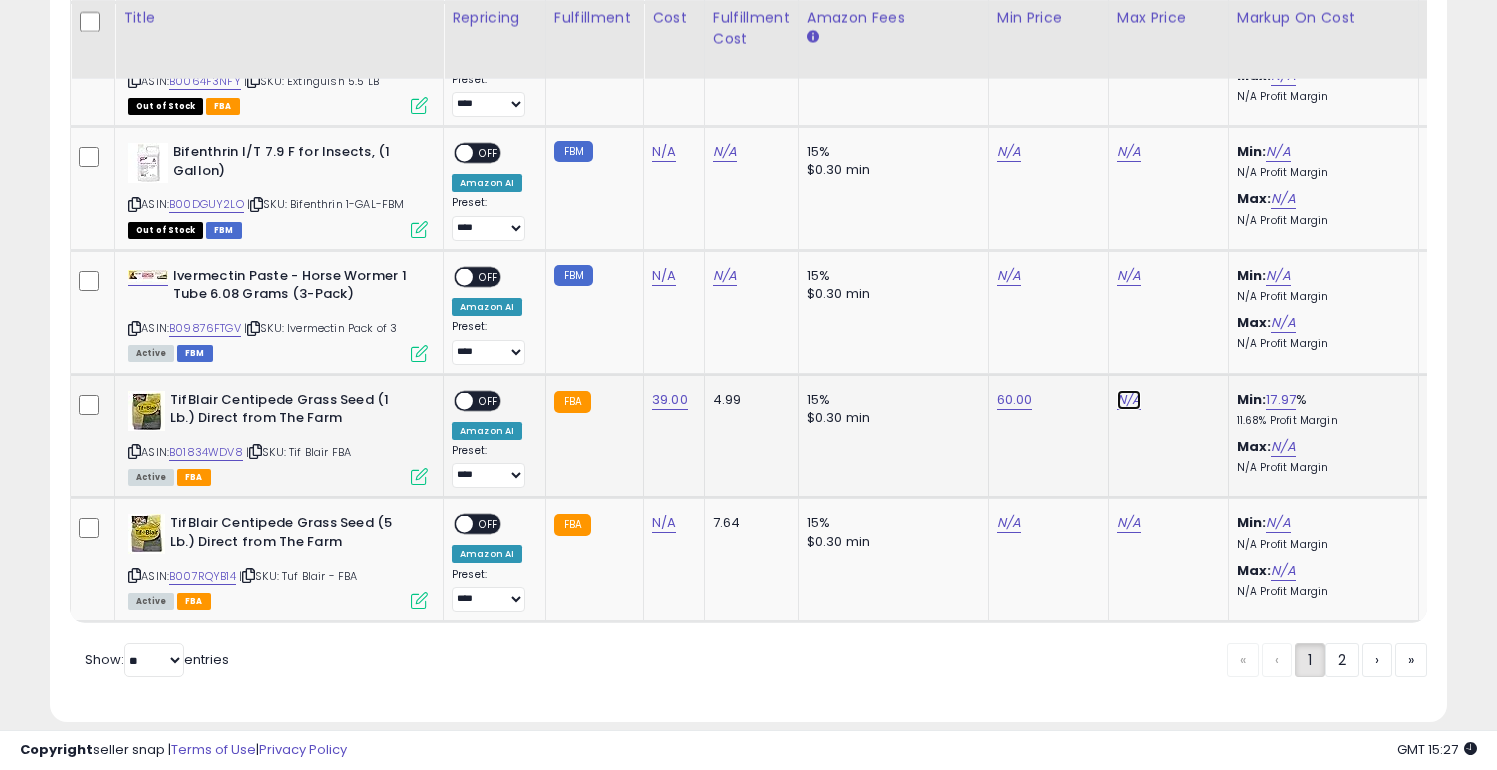 click on "N/A" at bounding box center (1129, -853) 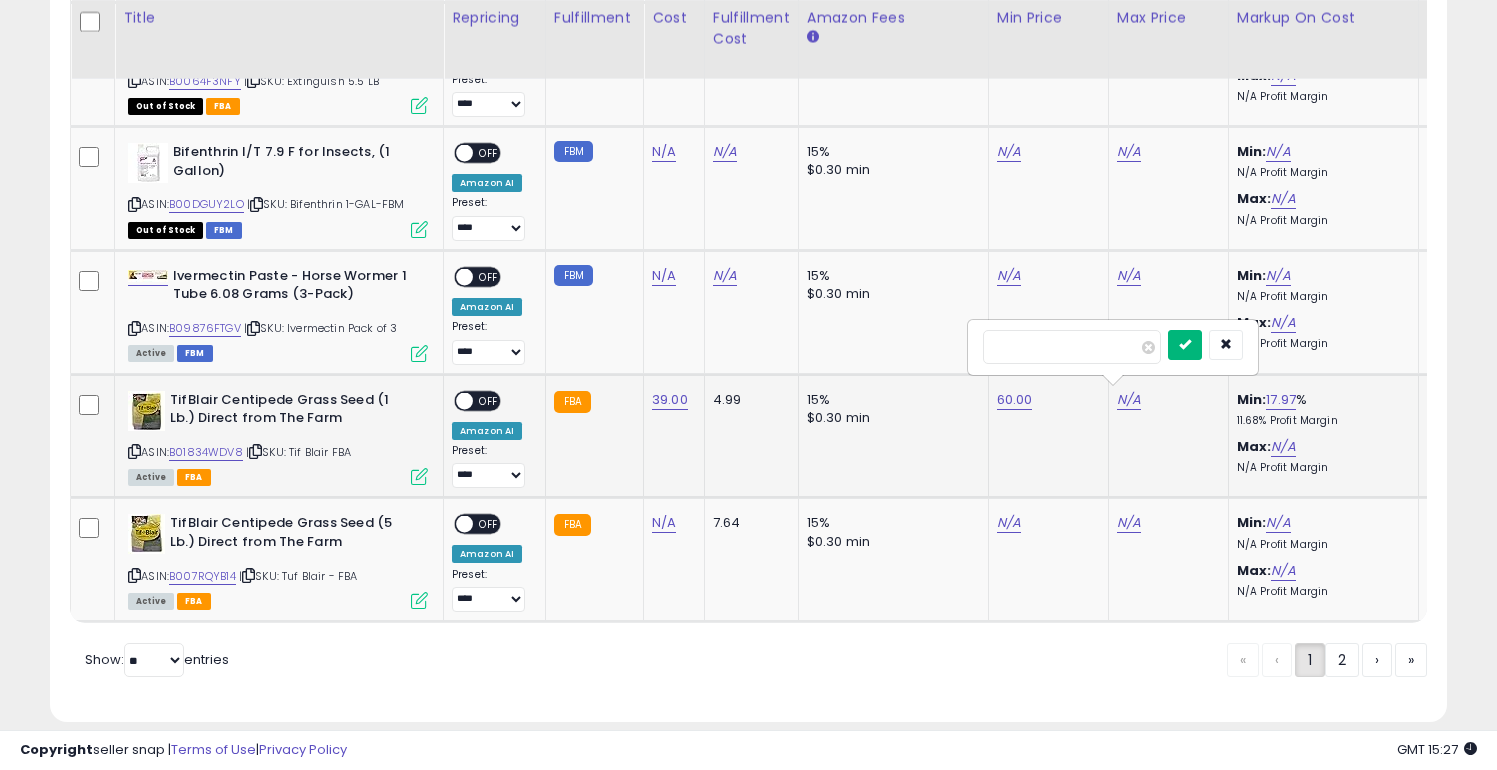 type on "**" 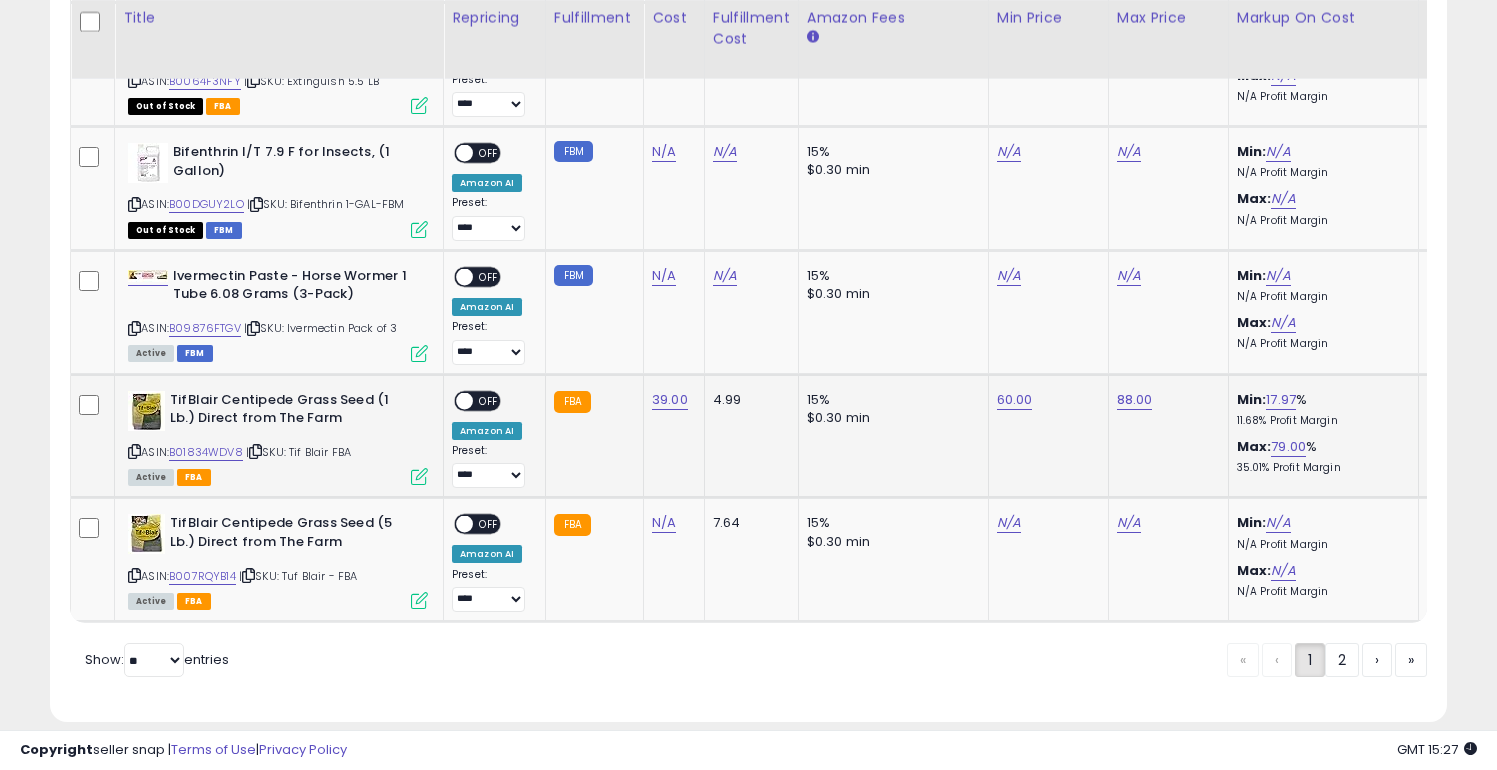 scroll, scrollTop: 3907, scrollLeft: 0, axis: vertical 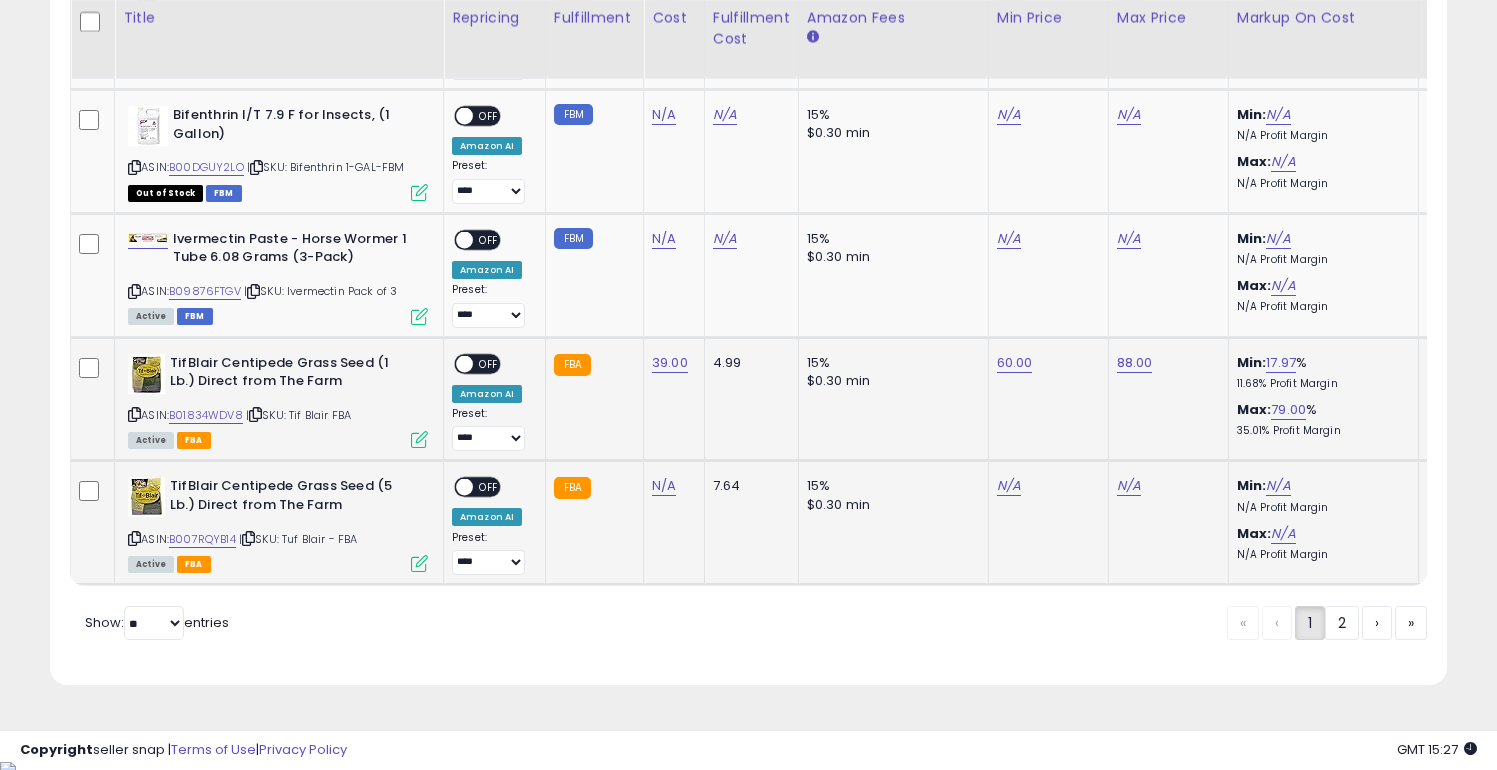 click on "FBA" 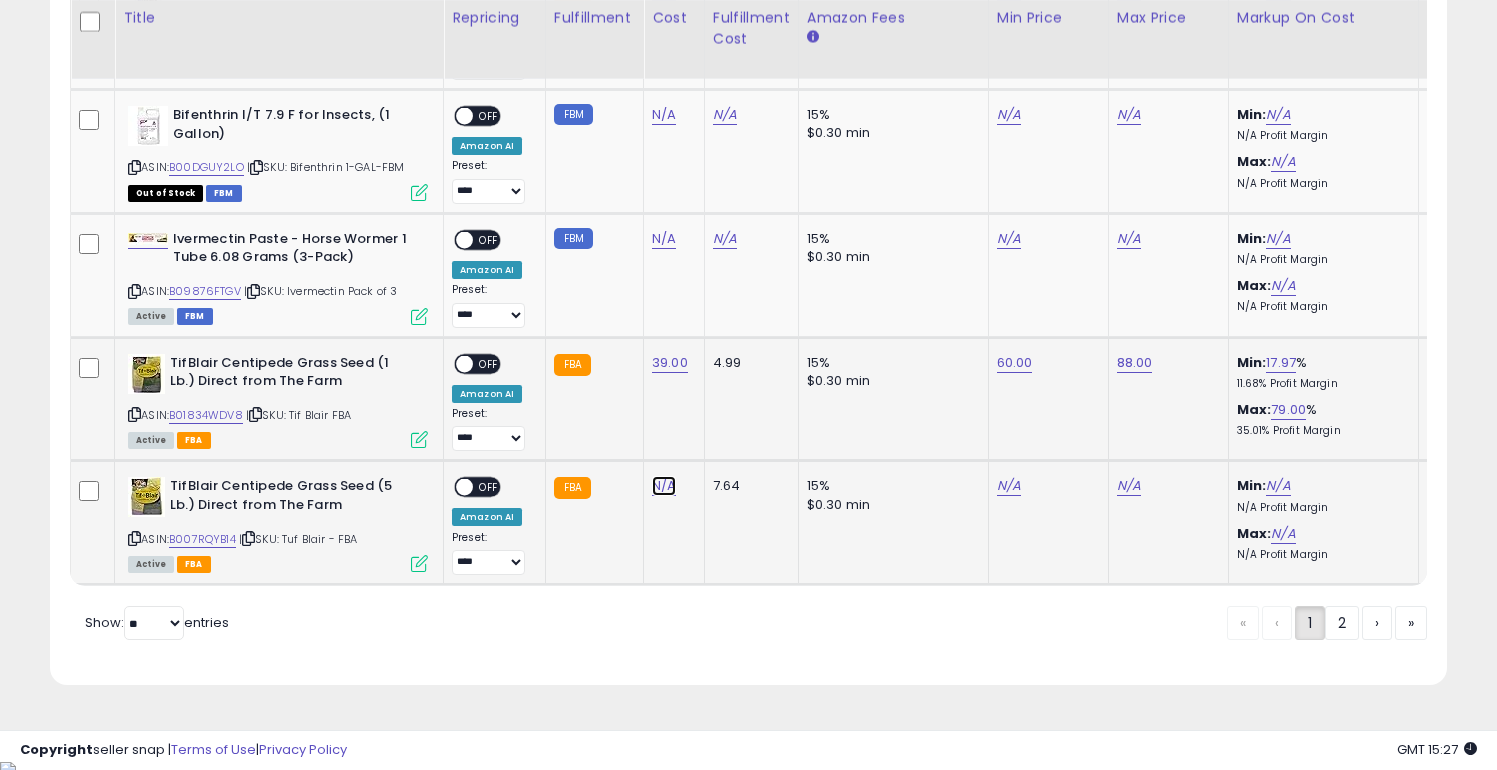 click on "N/A" at bounding box center (664, -890) 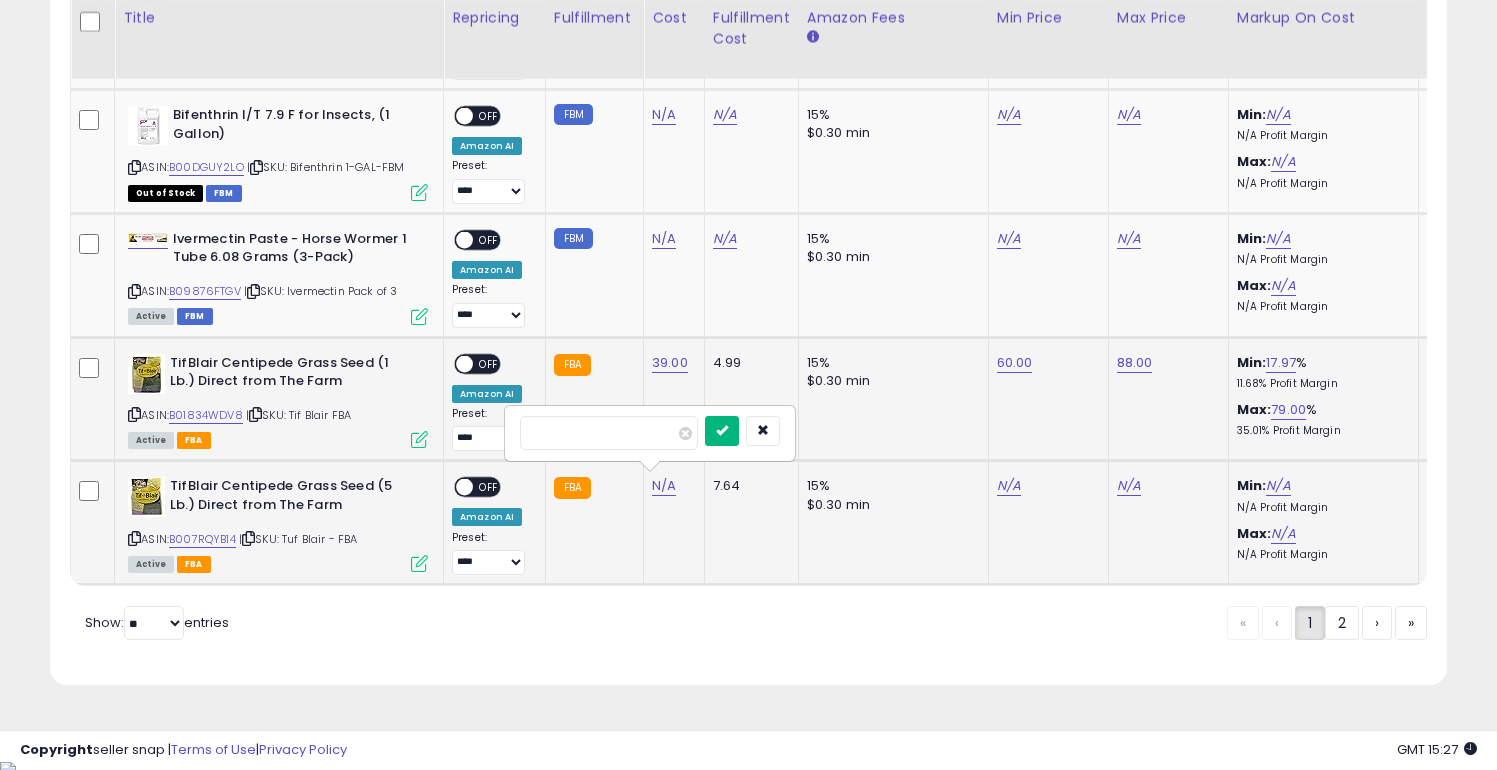 type on "***" 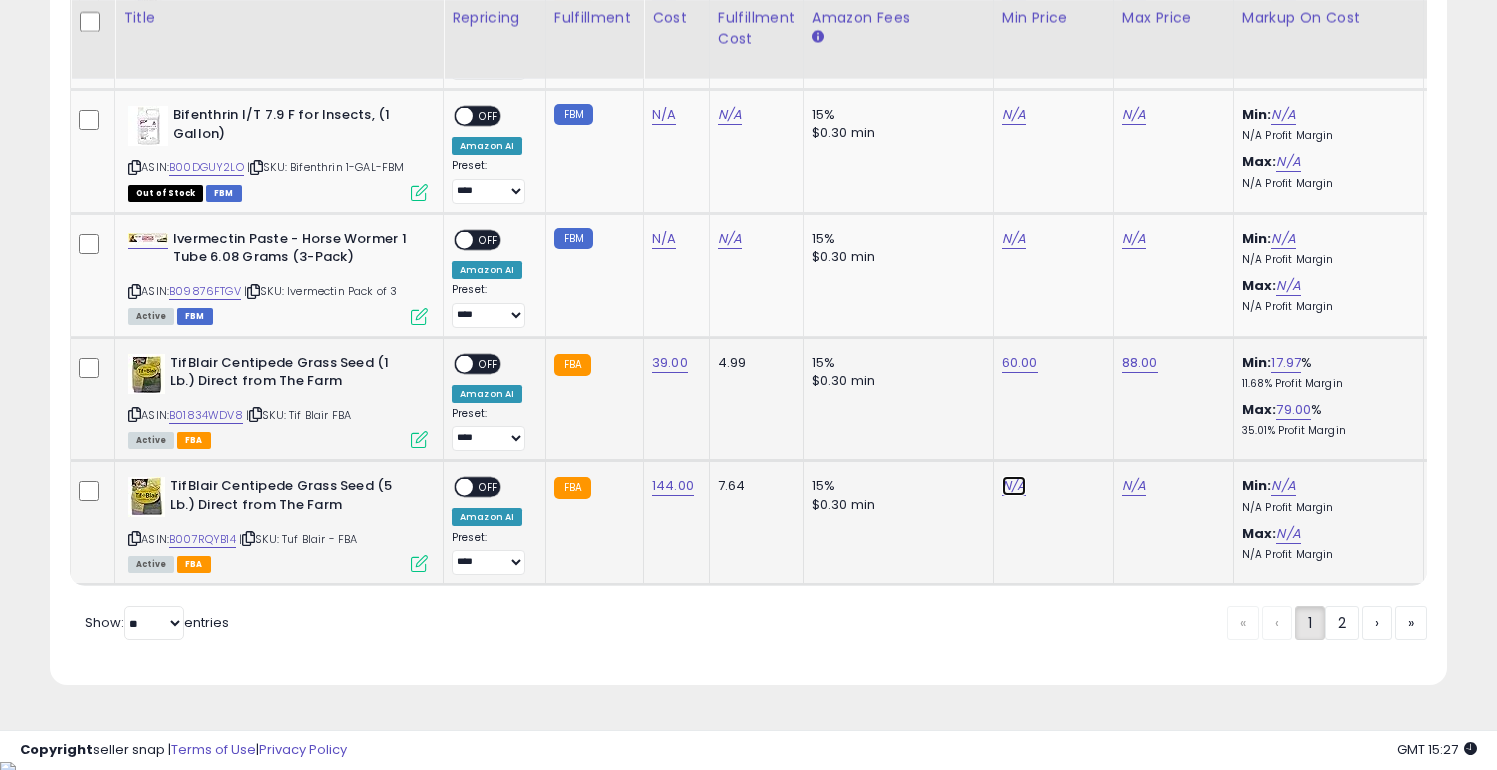 click on "N/A" at bounding box center [1014, -890] 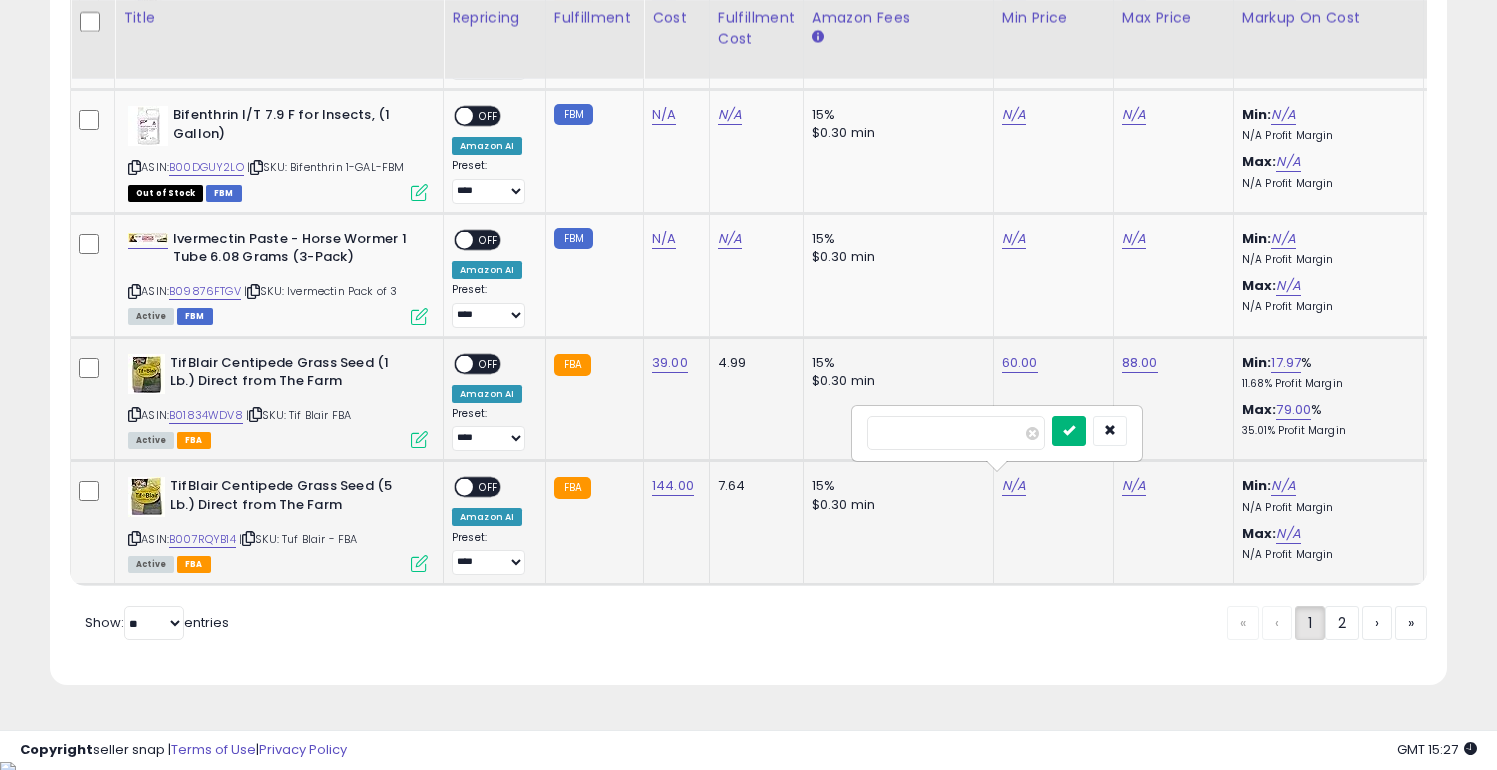 type on "***" 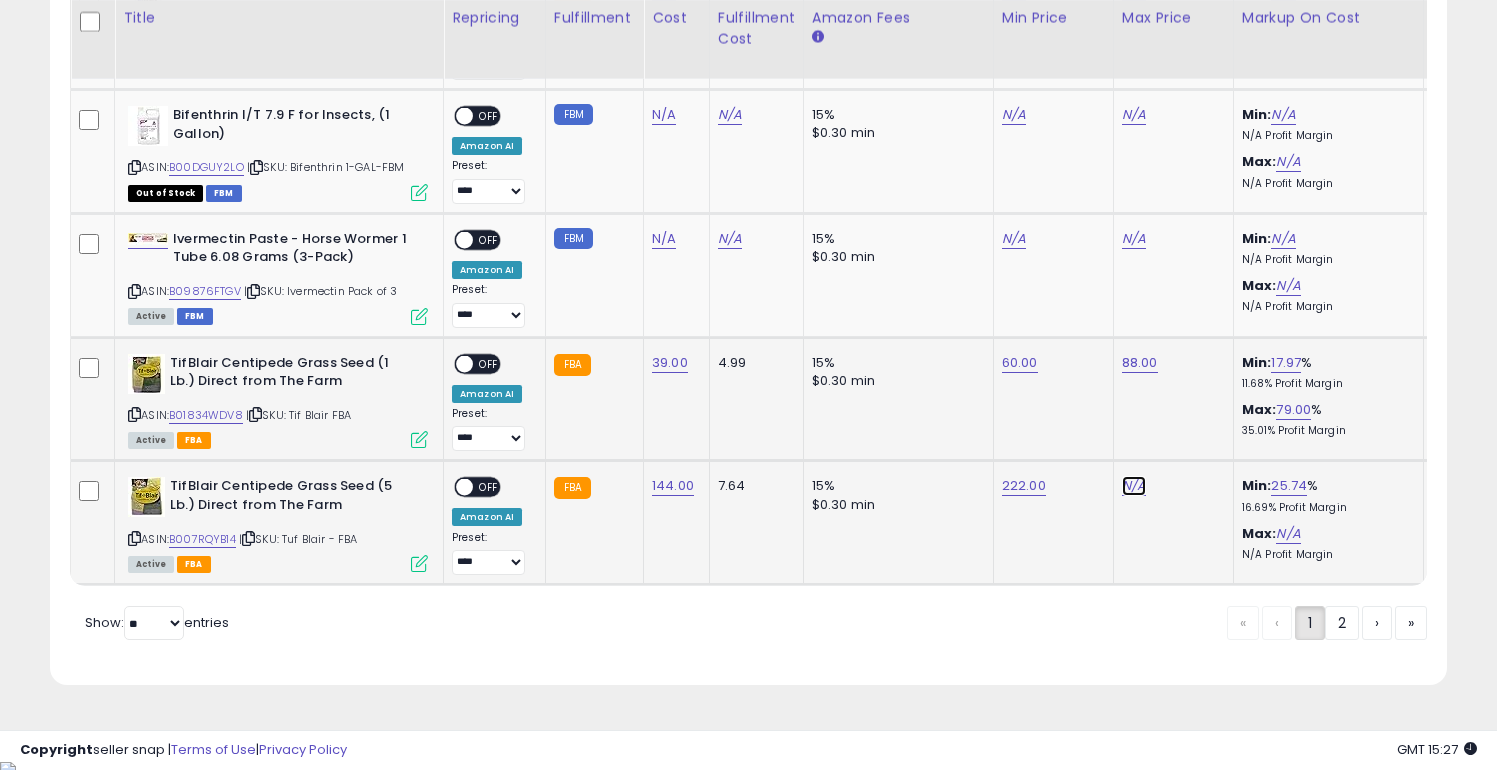 click on "N/A" at bounding box center (1134, -890) 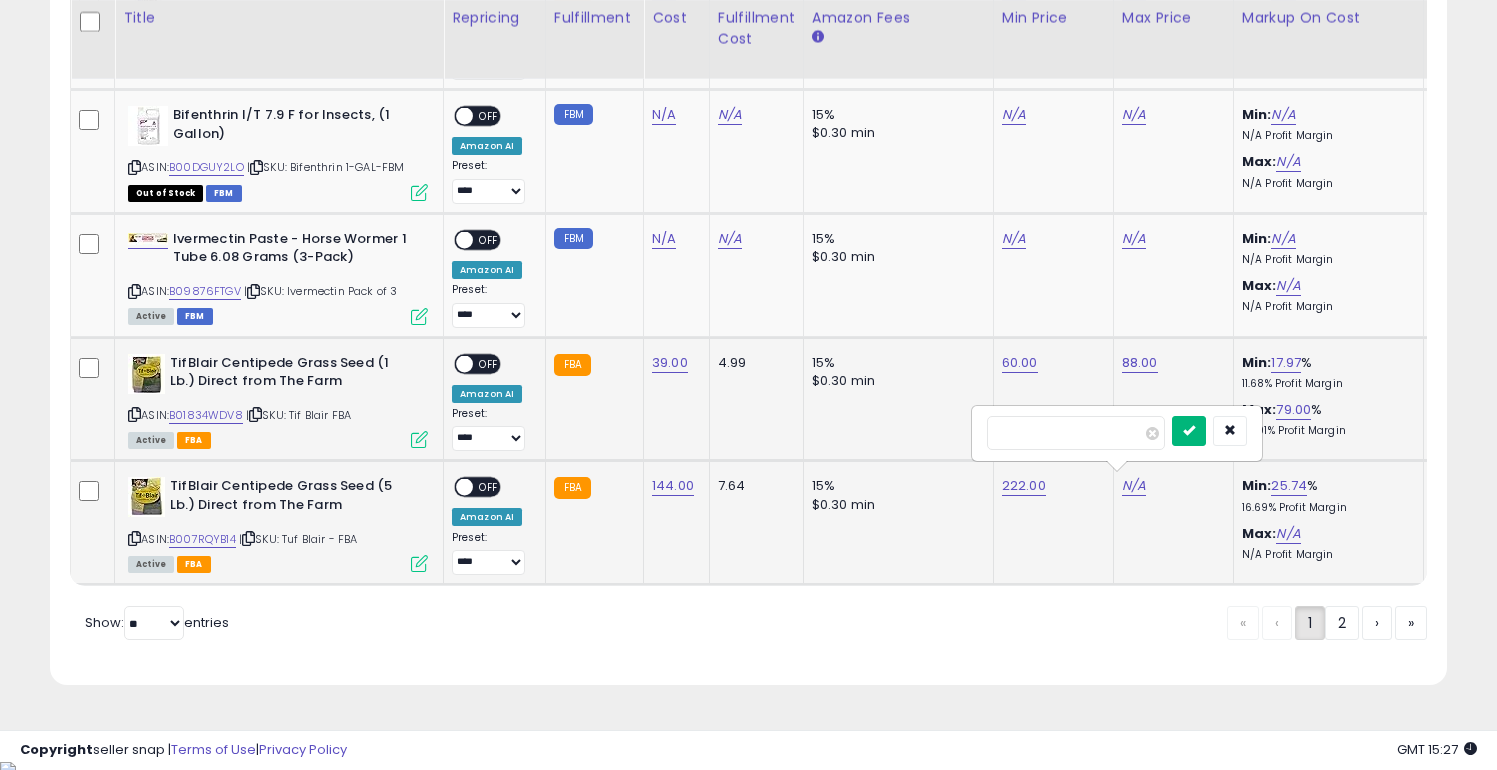 type on "***" 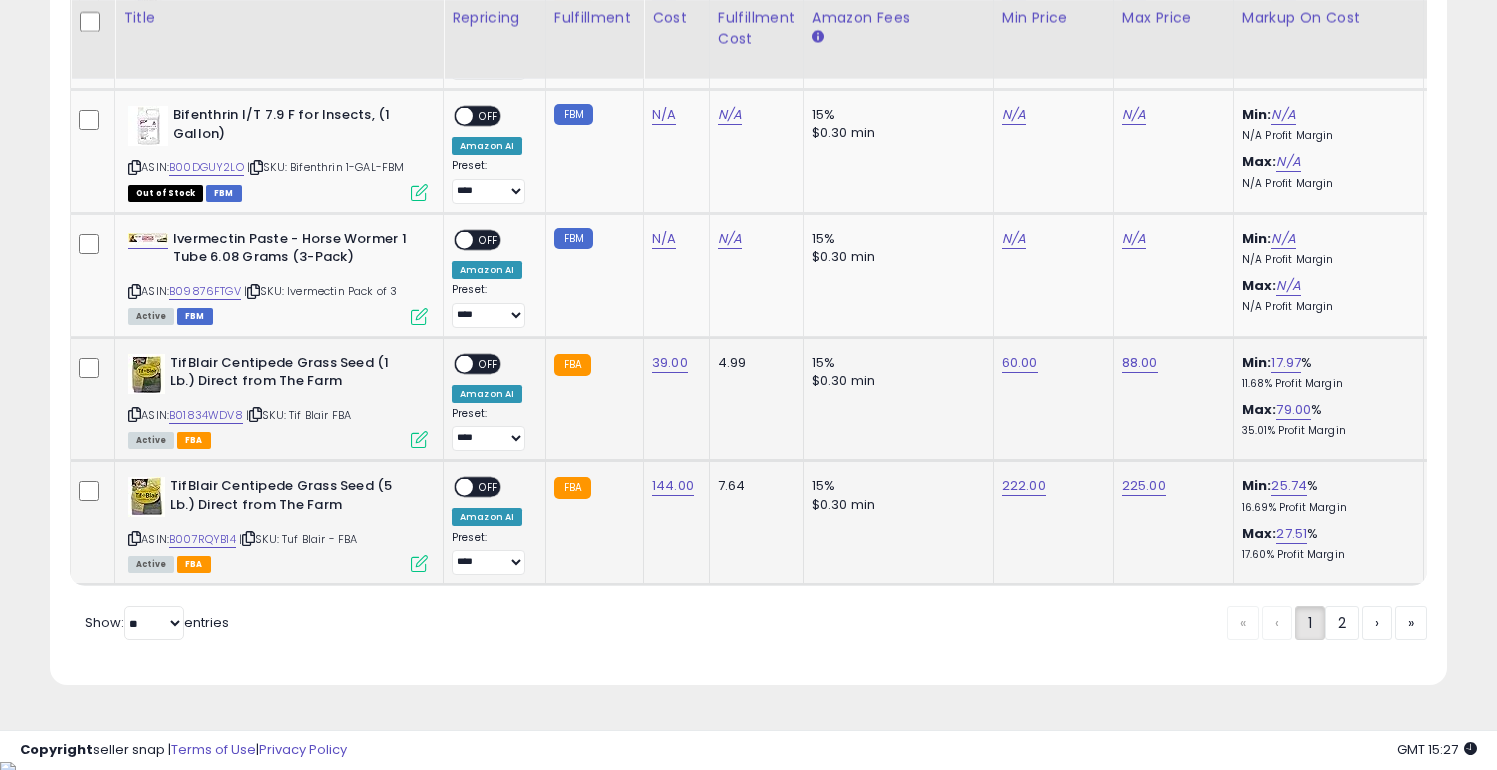click on "OFF" at bounding box center [489, 363] 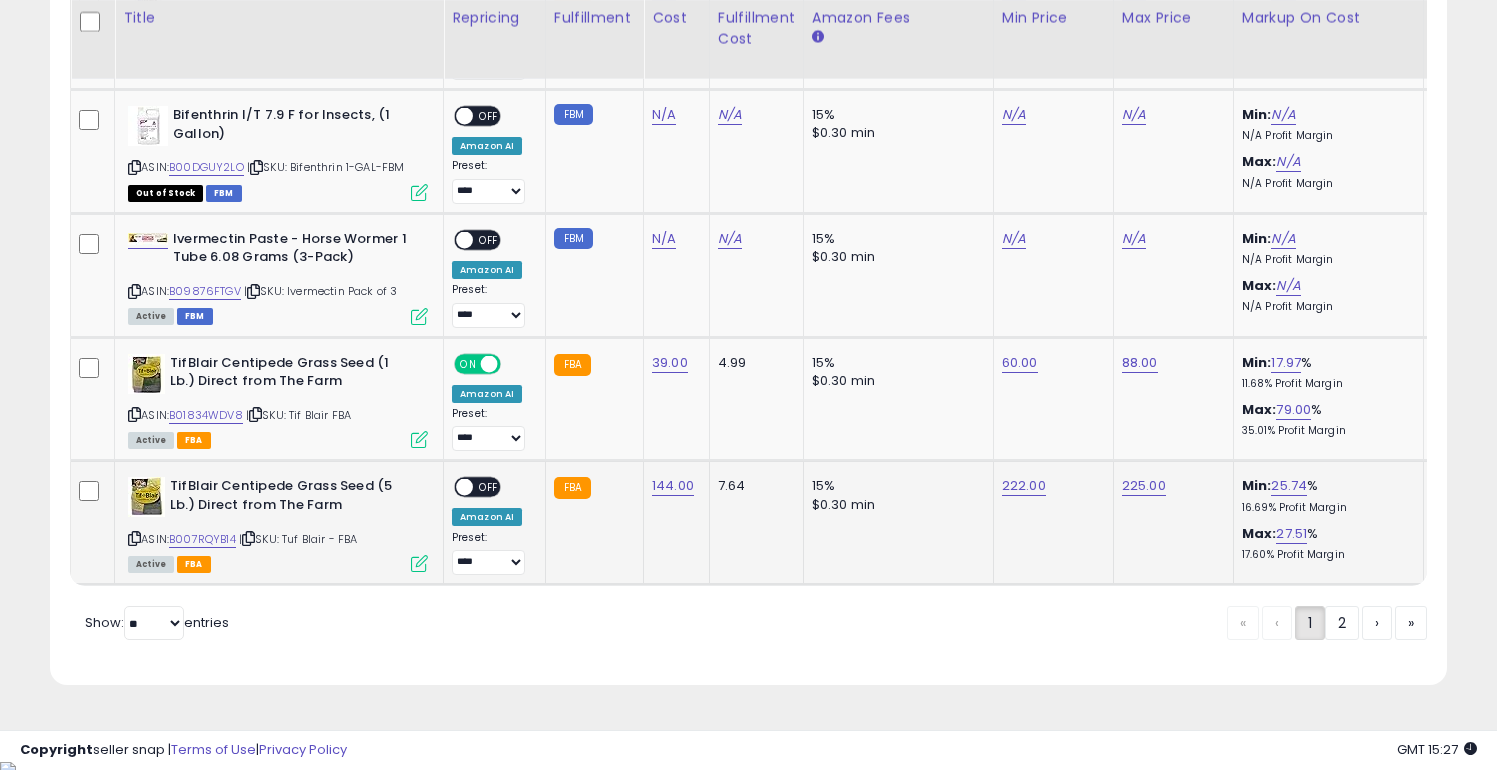 click on "OFF" at bounding box center [489, 487] 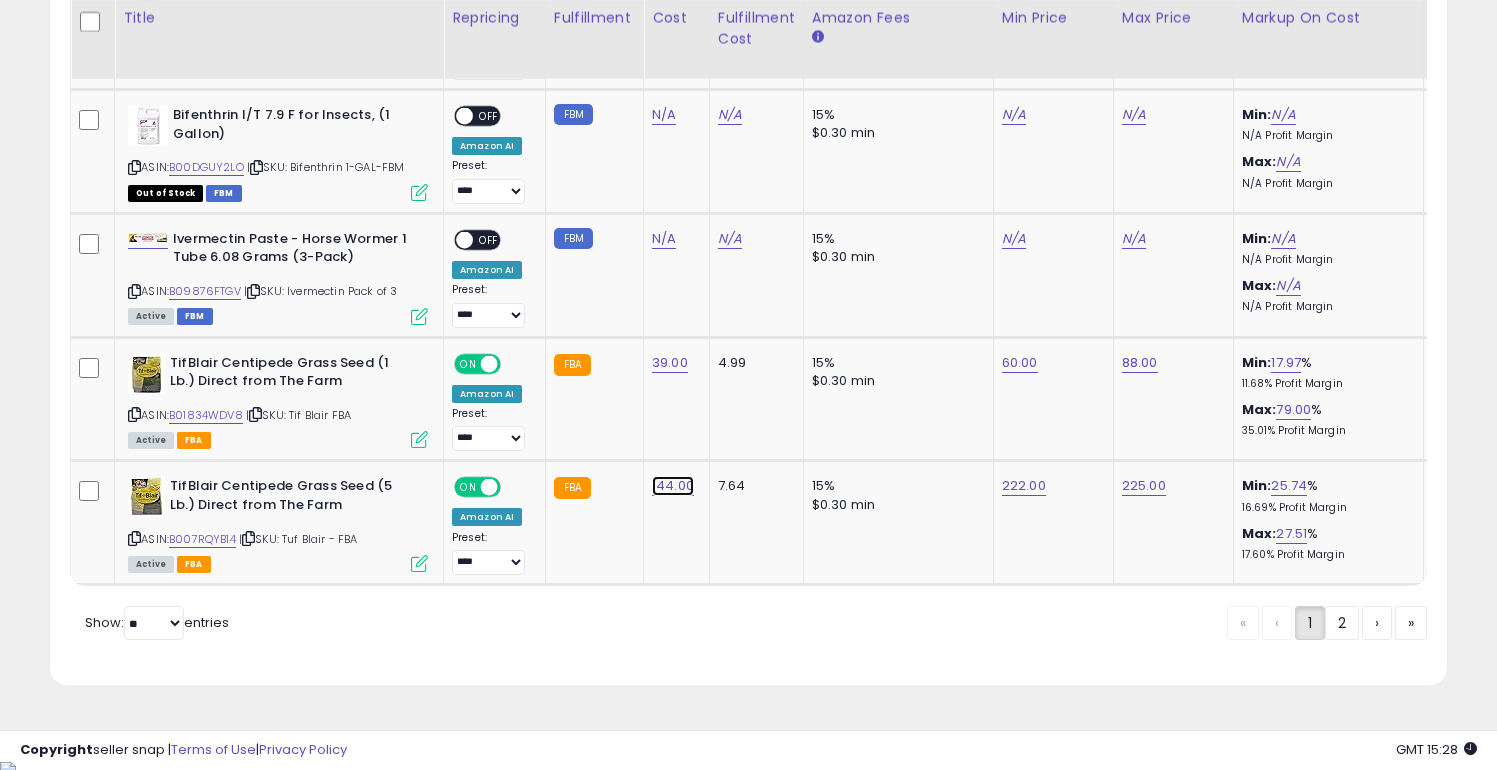 click on "144.00" at bounding box center (669, -2833) 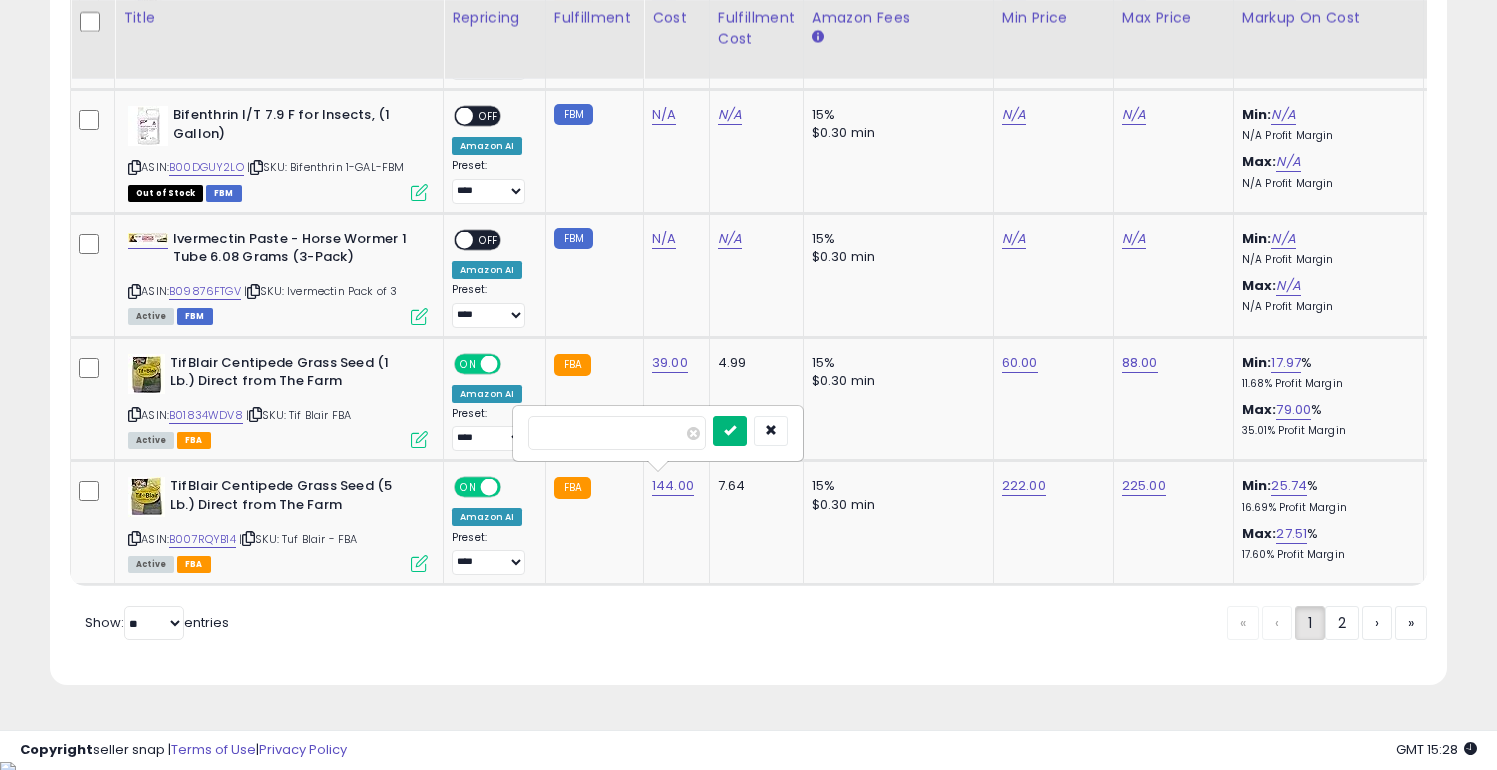 type on "***" 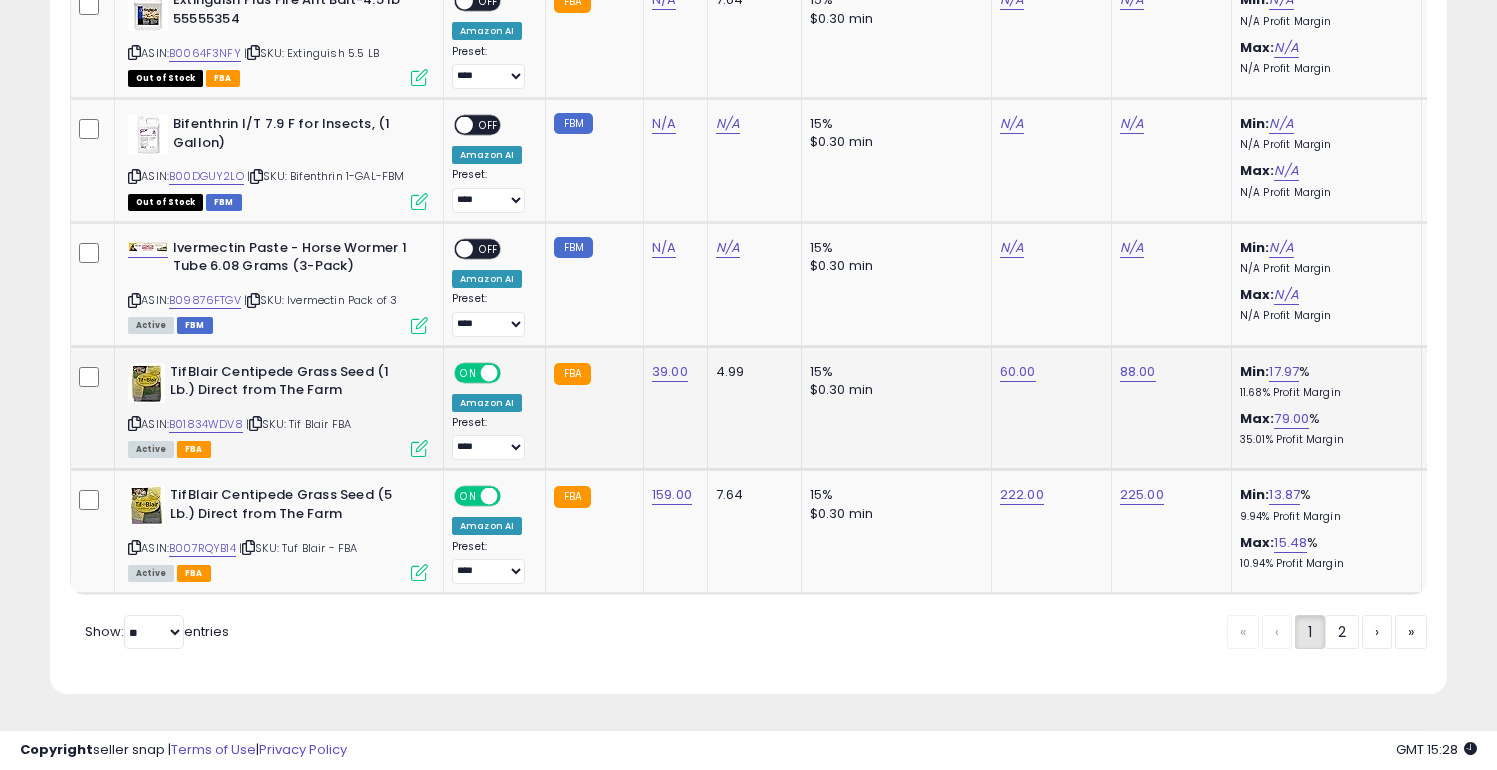 scroll, scrollTop: 3907, scrollLeft: 0, axis: vertical 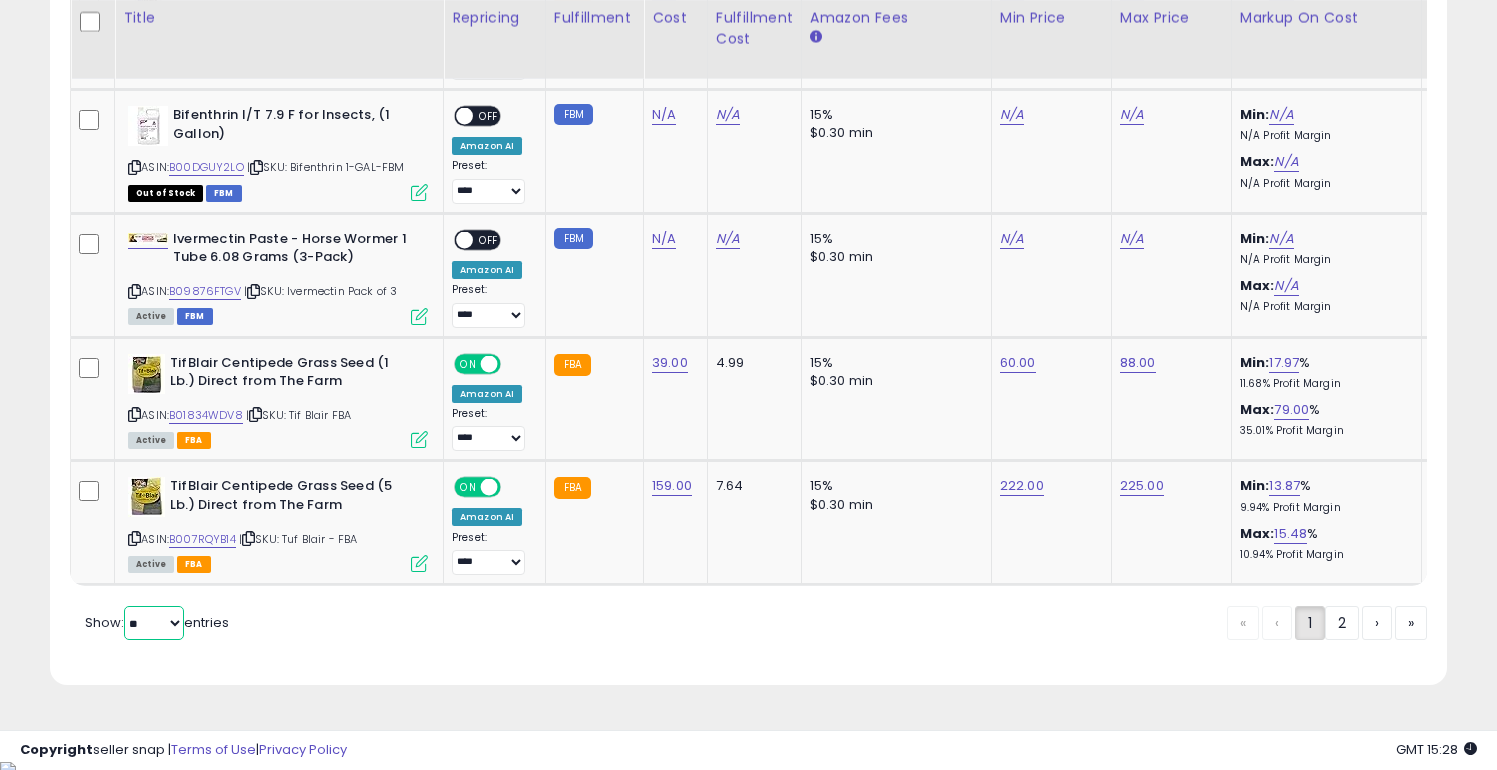 click on "**
**" at bounding box center (154, 623) 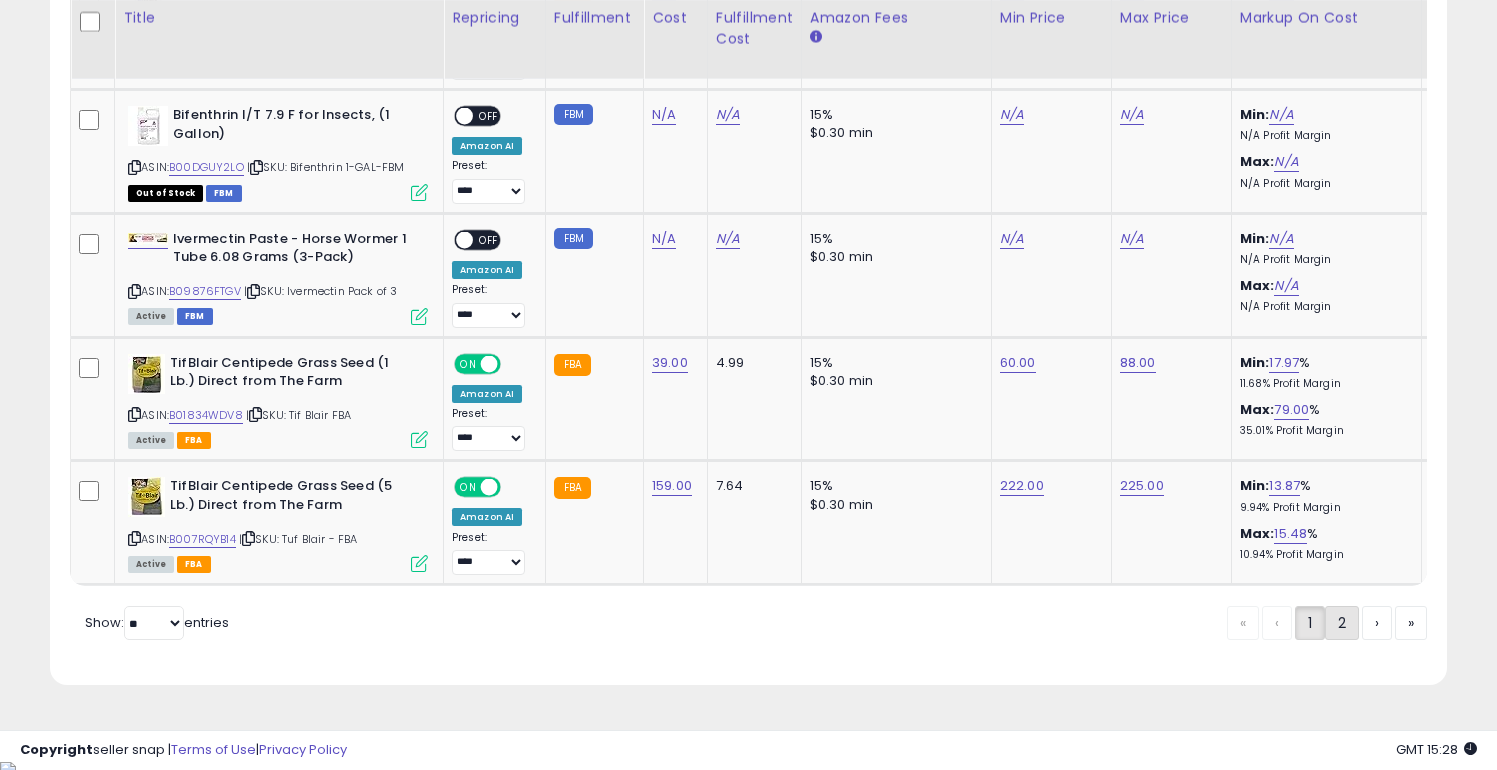 click on "2" 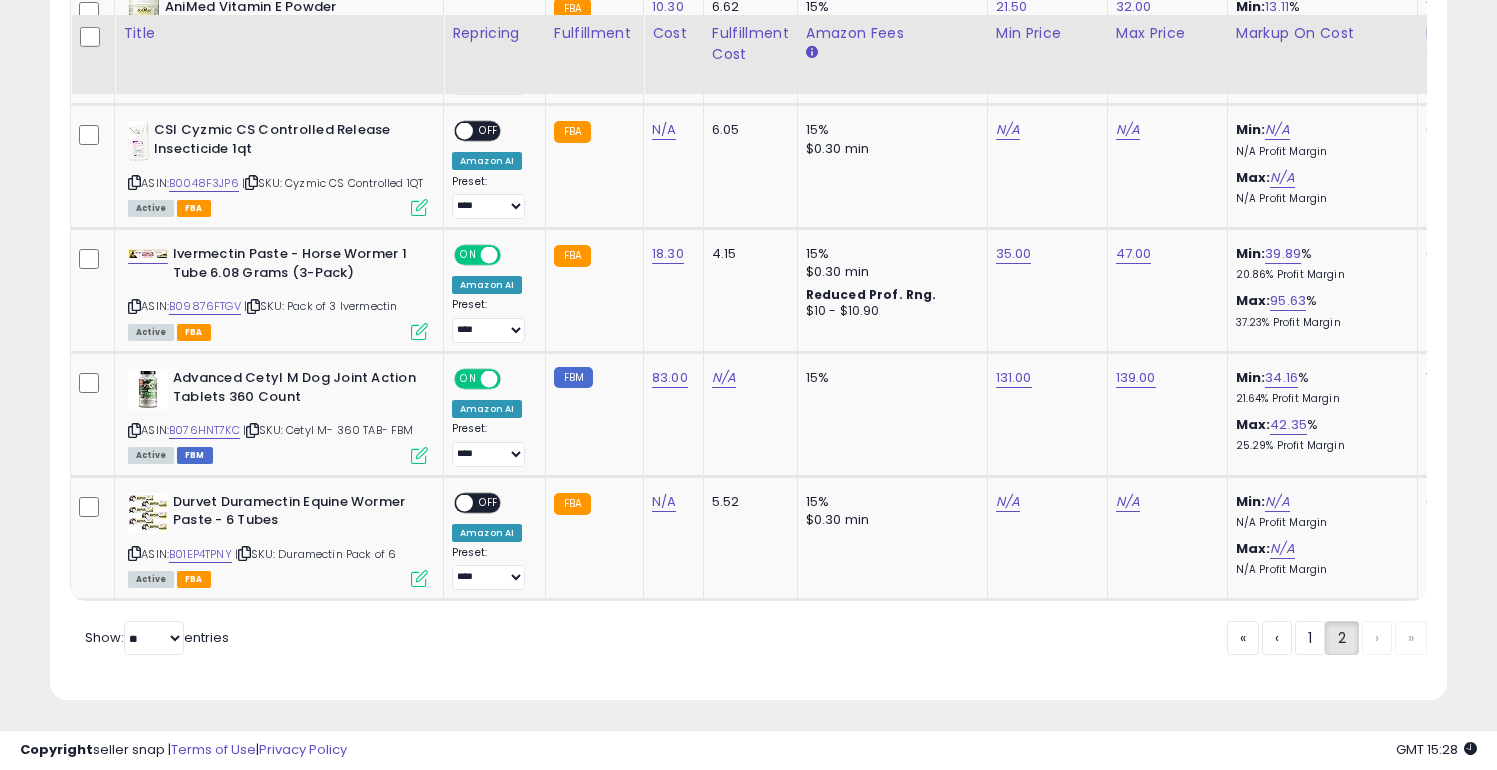 scroll, scrollTop: 1568, scrollLeft: 0, axis: vertical 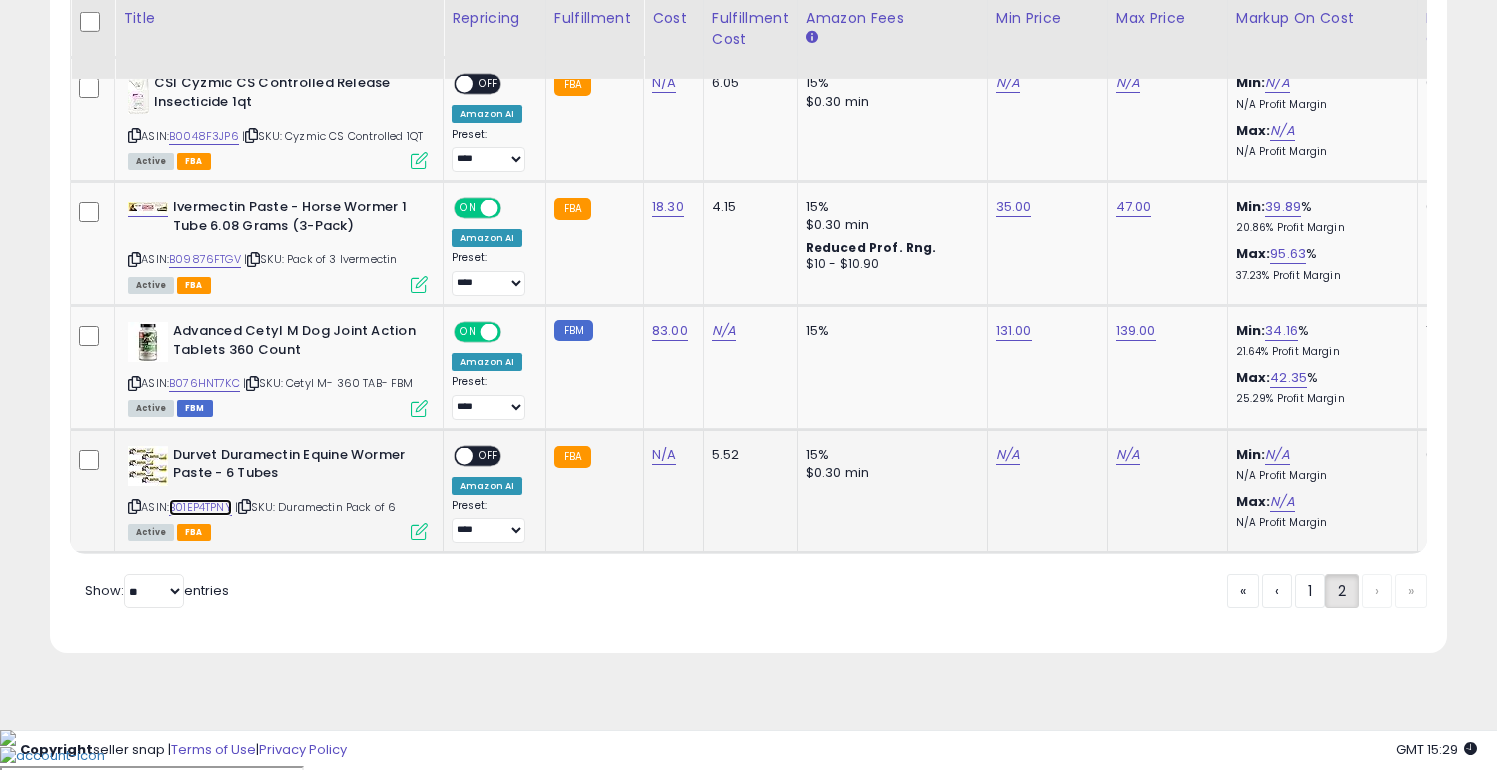 click on "B01EP4TPNY" at bounding box center [200, 507] 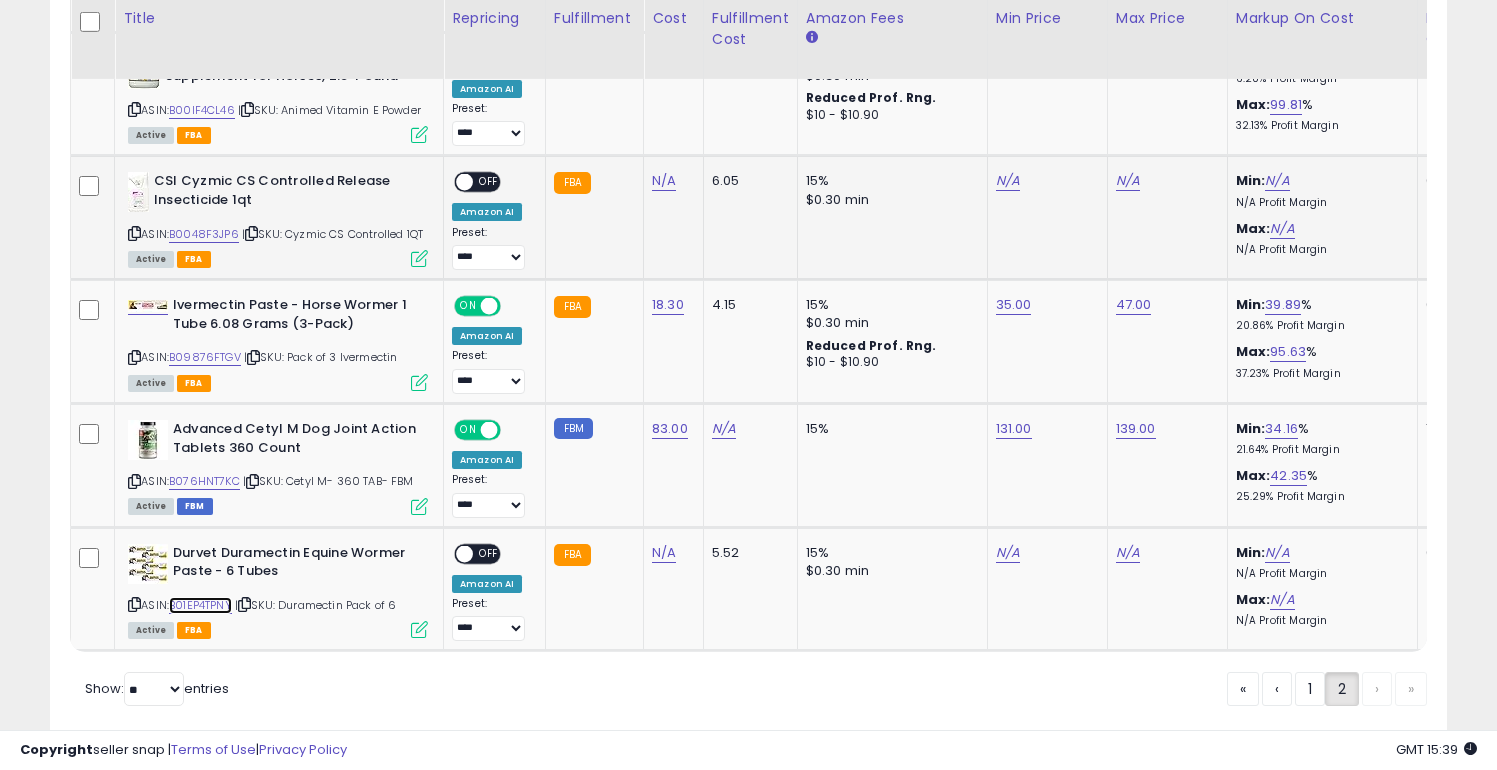 scroll, scrollTop: 1469, scrollLeft: 0, axis: vertical 